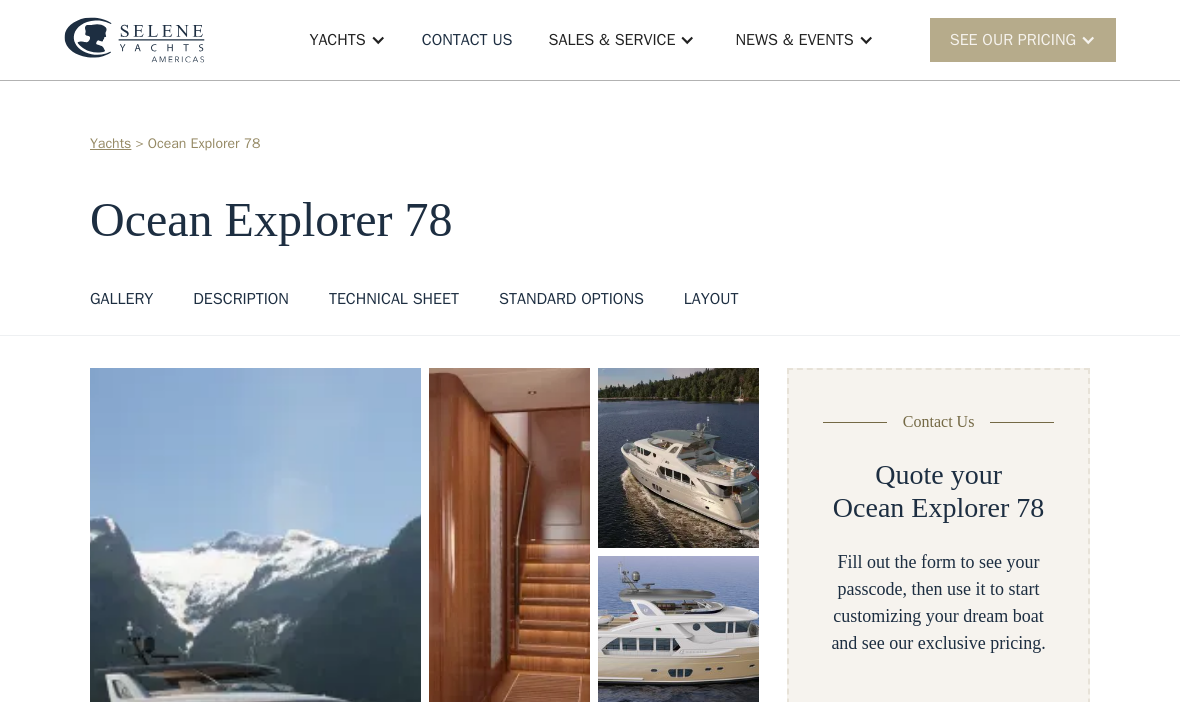scroll, scrollTop: 0, scrollLeft: 0, axis: both 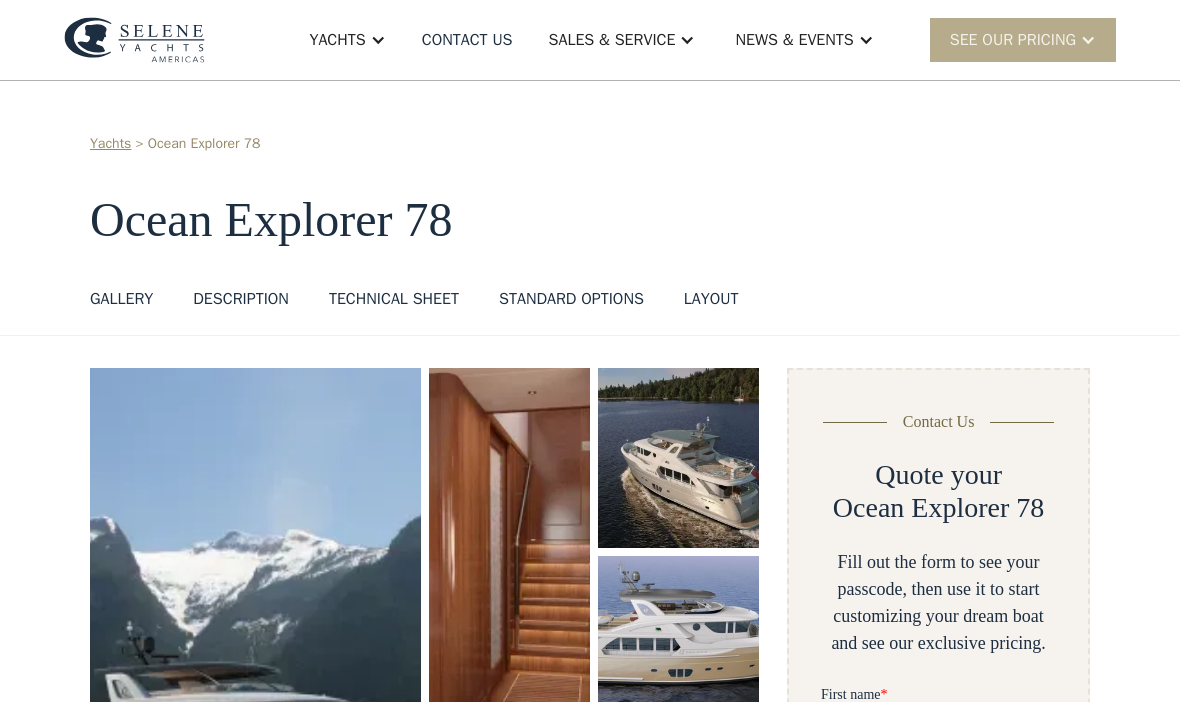 click on "Yachts" at bounding box center [347, 40] 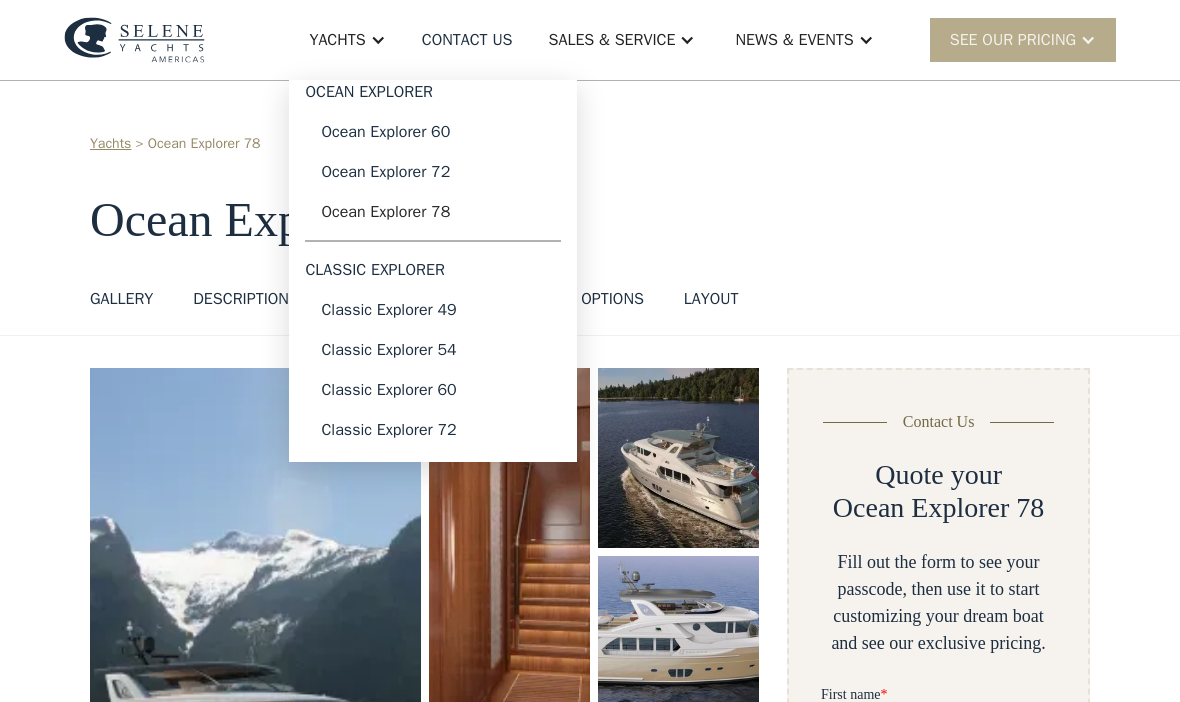click on "Classic Explorer 54" at bounding box center [433, 350] 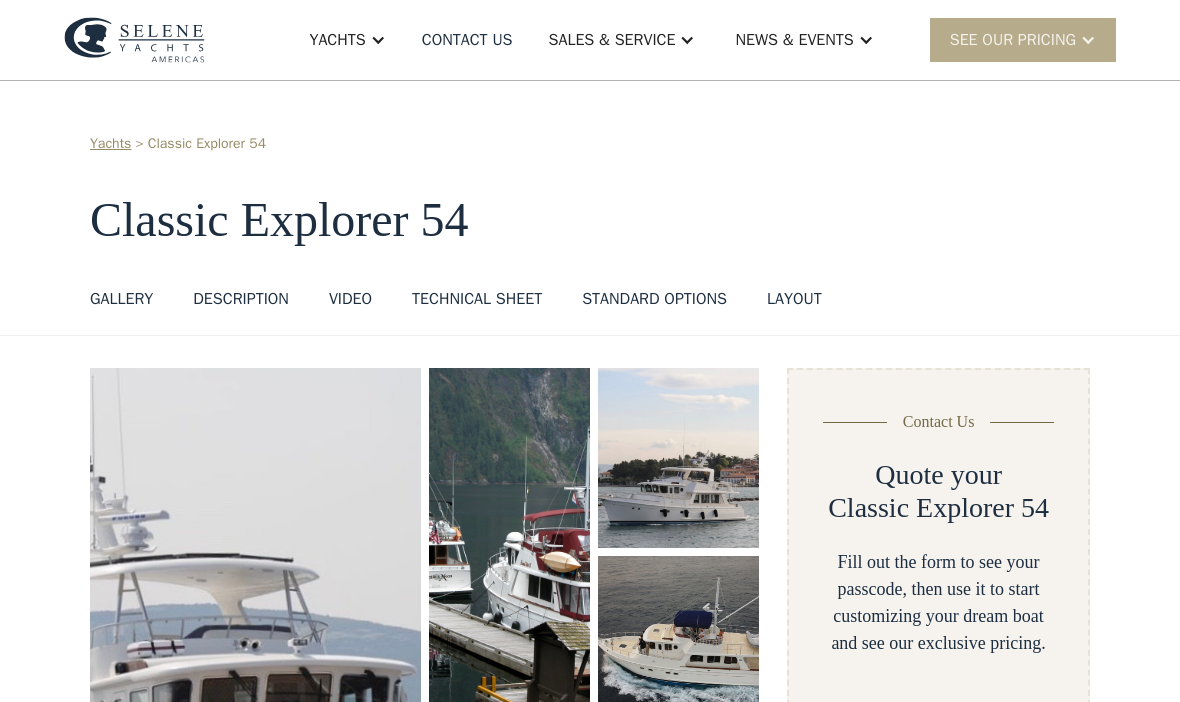 scroll, scrollTop: 0, scrollLeft: 0, axis: both 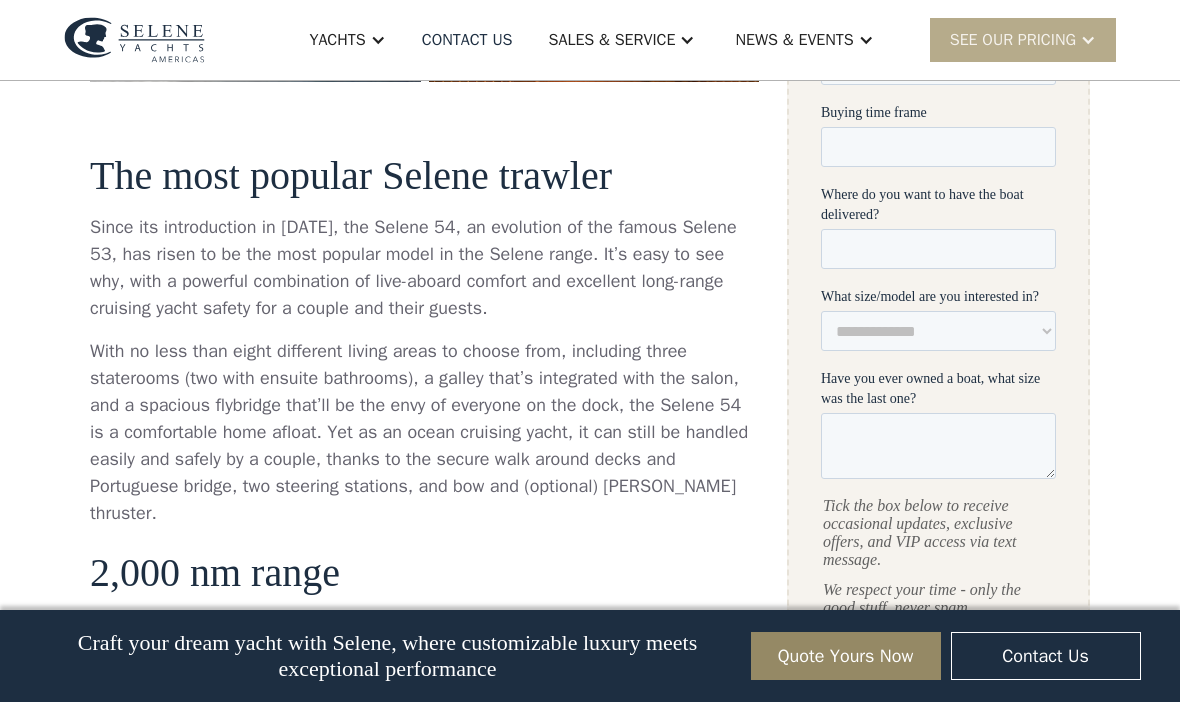 click on "Yachts" at bounding box center [337, 40] 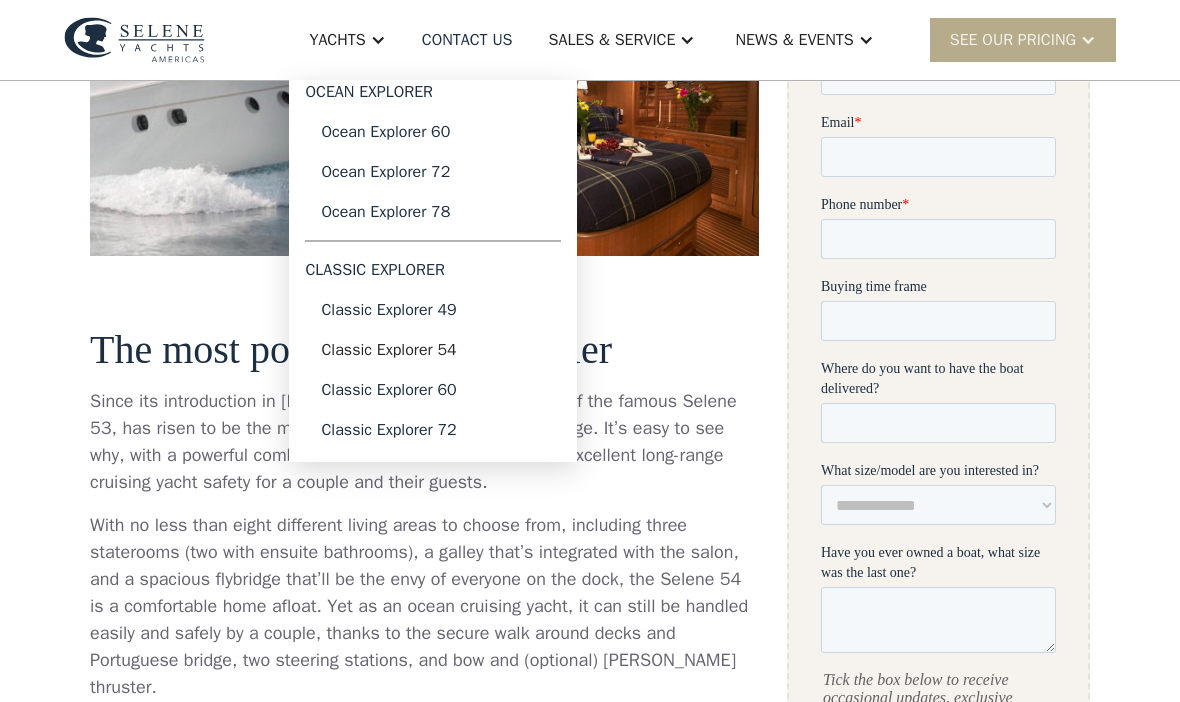 scroll, scrollTop: 736, scrollLeft: 0, axis: vertical 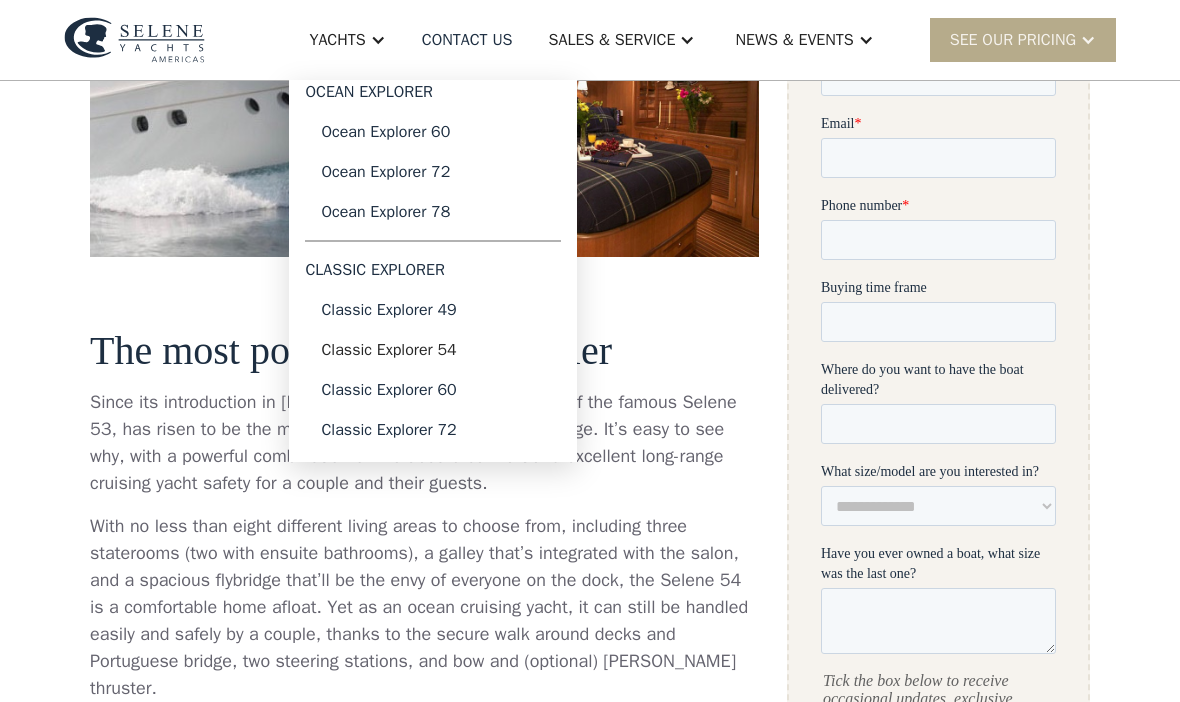 click on "Ocean Explorer 60" at bounding box center (433, 132) 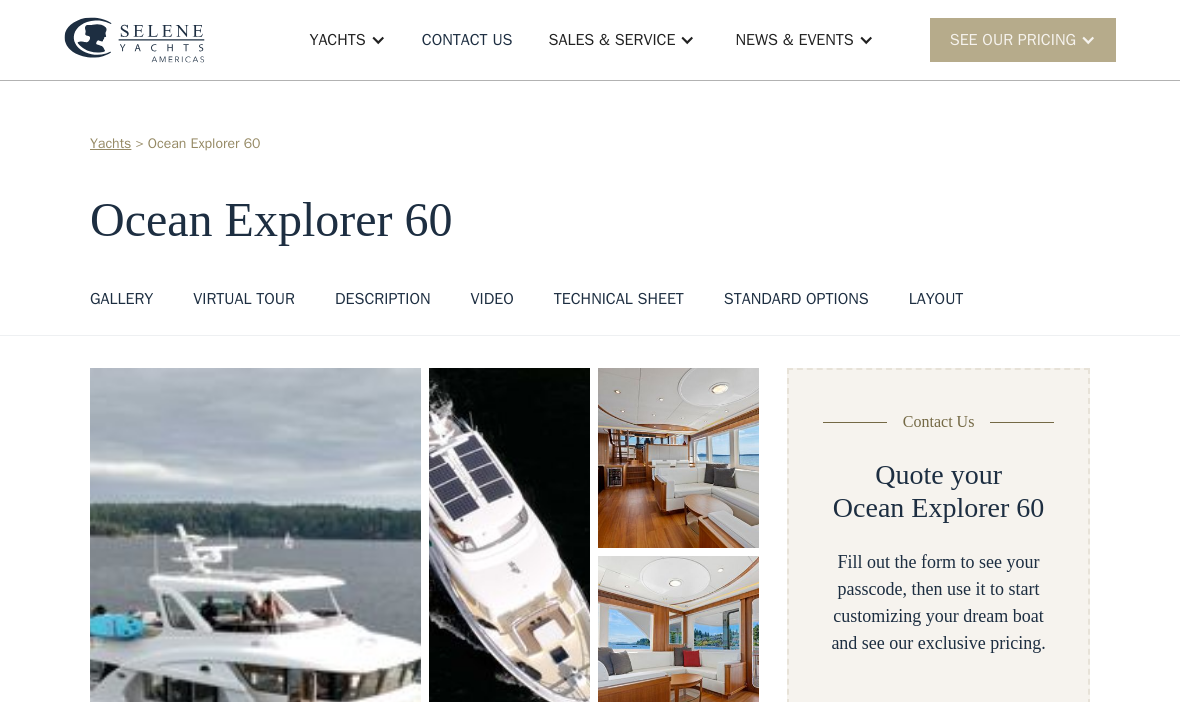 scroll, scrollTop: 0, scrollLeft: 0, axis: both 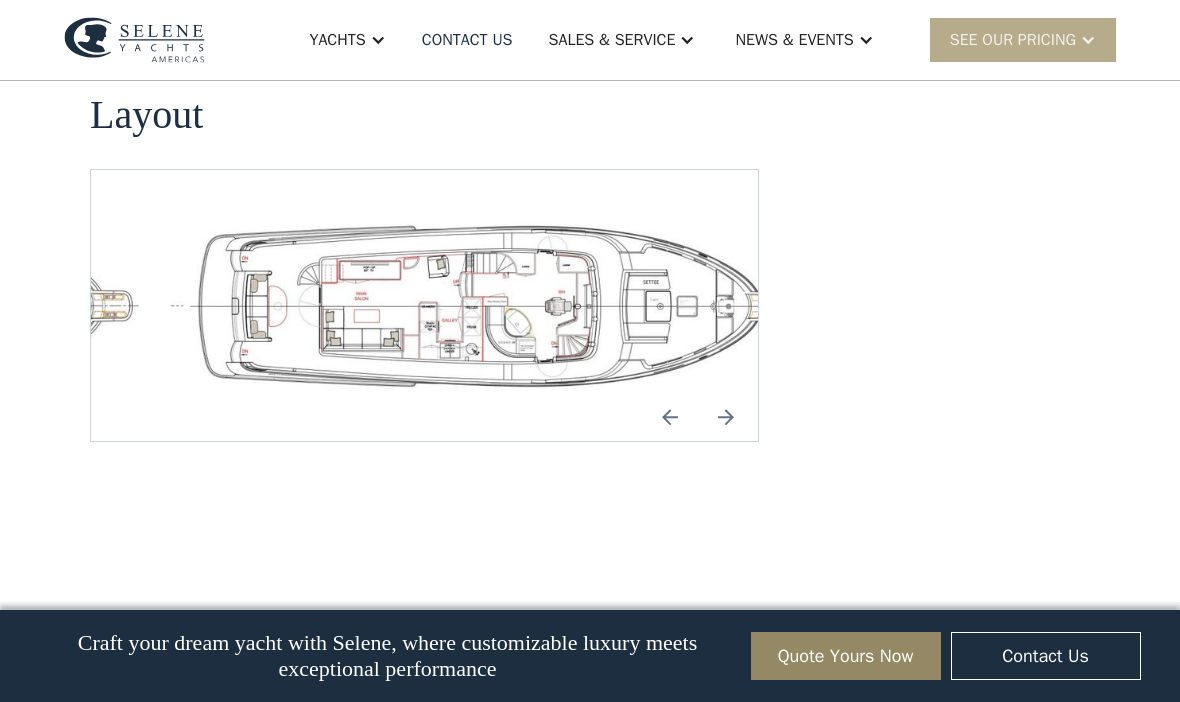 click at bounding box center [726, 417] 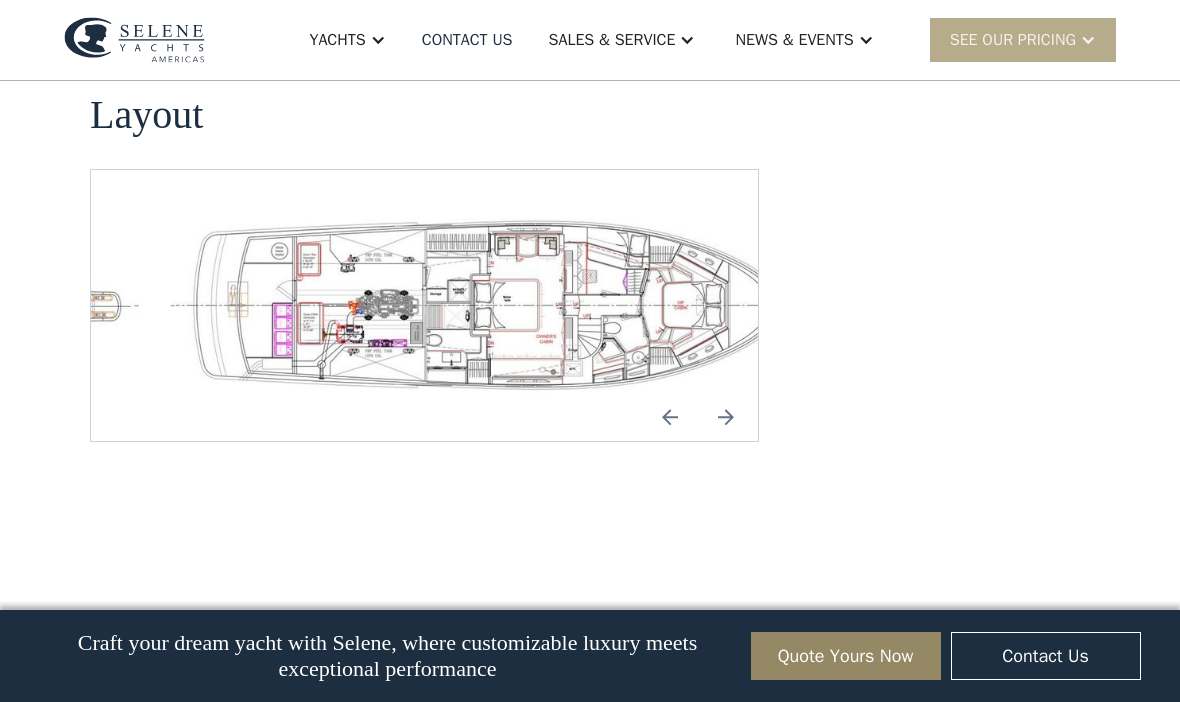 click at bounding box center (726, 417) 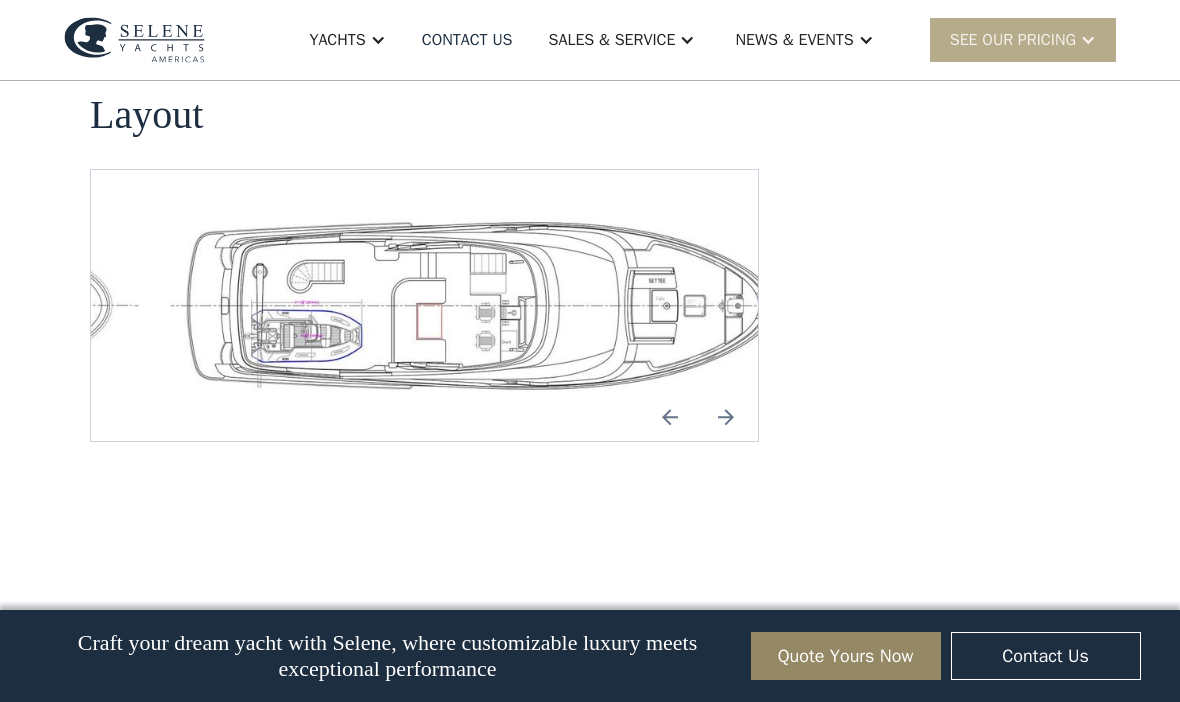 click at bounding box center [726, 417] 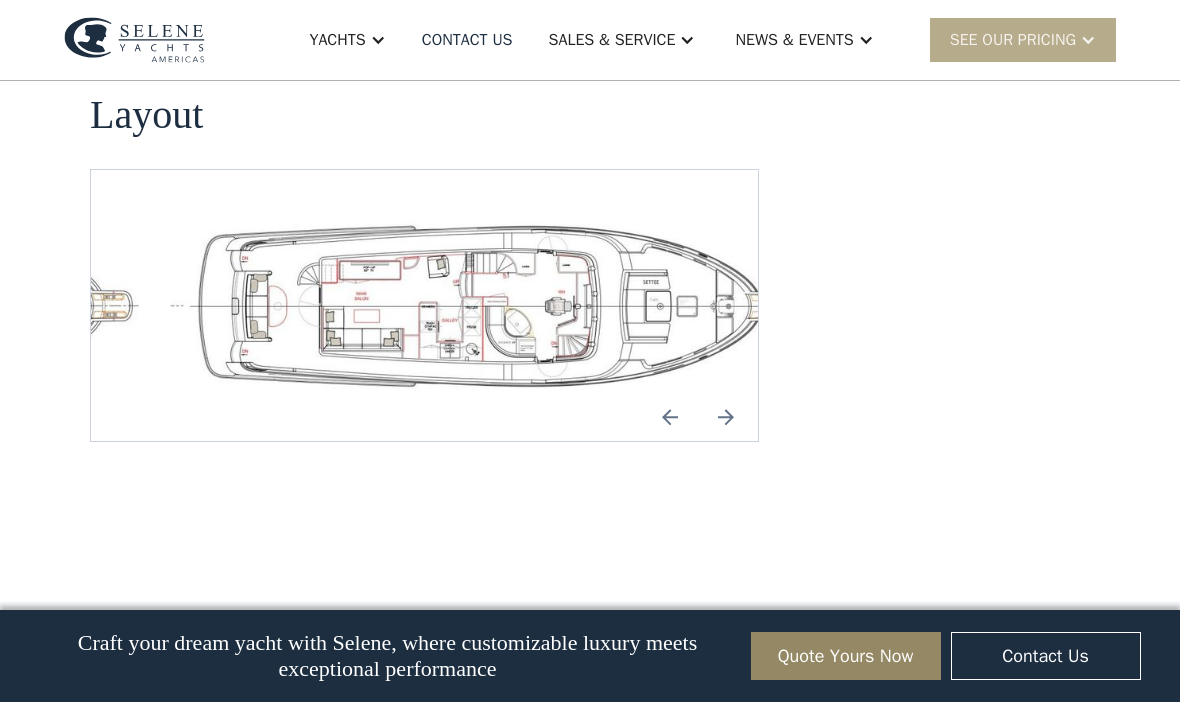 click at bounding box center (726, 417) 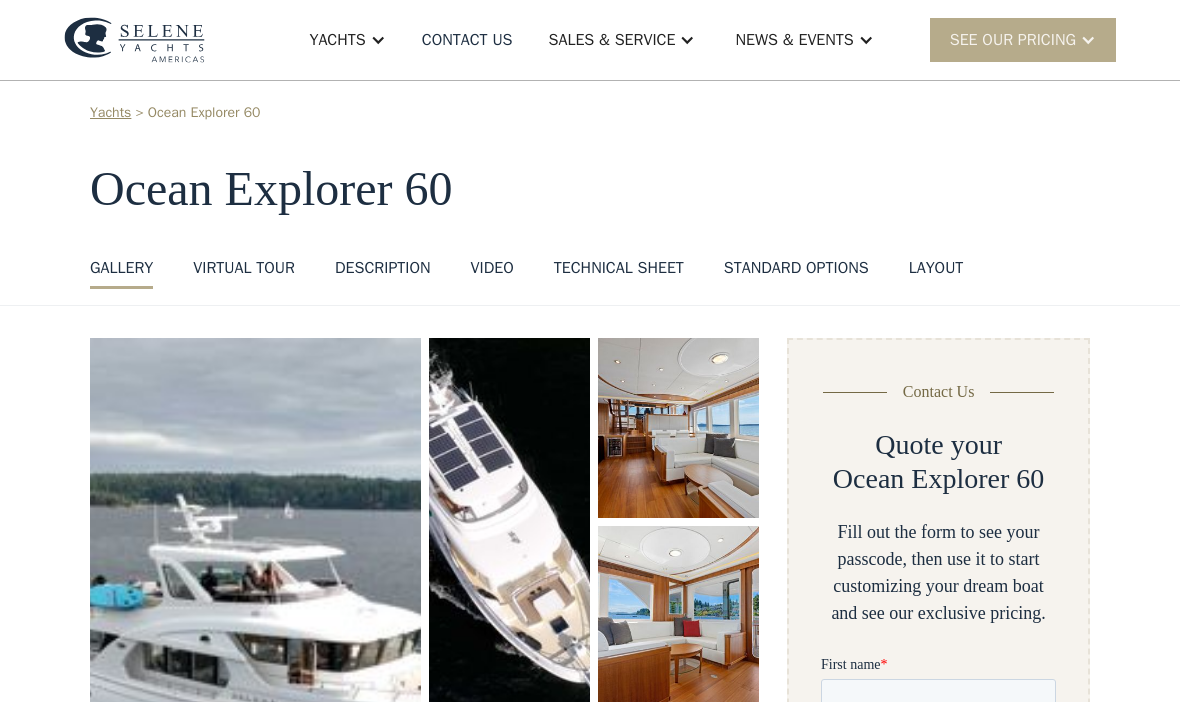 scroll, scrollTop: 0, scrollLeft: 0, axis: both 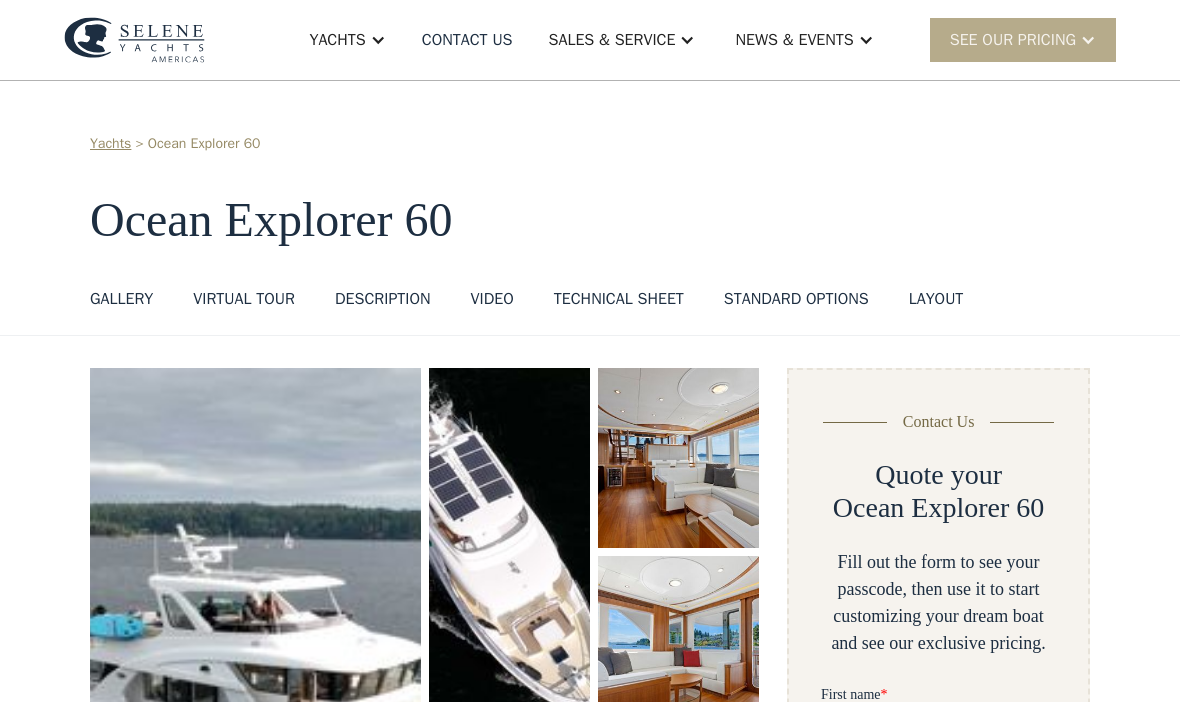 click on "Yachts" at bounding box center (337, 40) 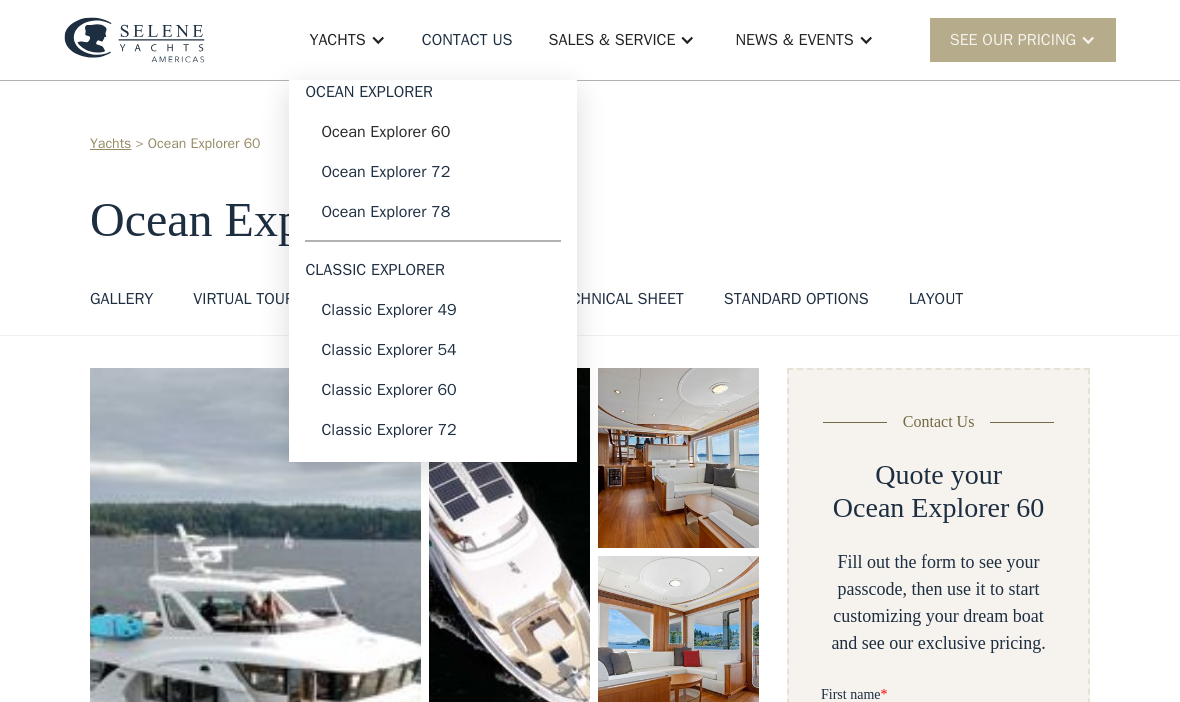 click on "Classic Explorer 60" at bounding box center (433, 390) 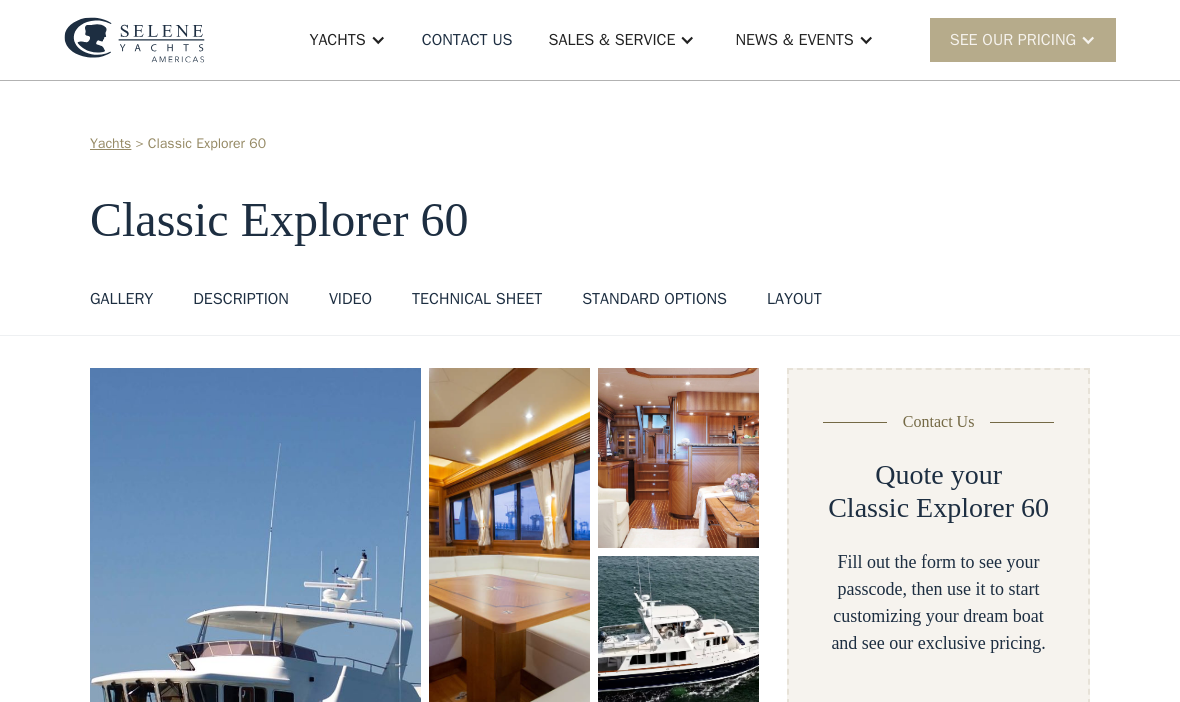 scroll, scrollTop: 0, scrollLeft: 0, axis: both 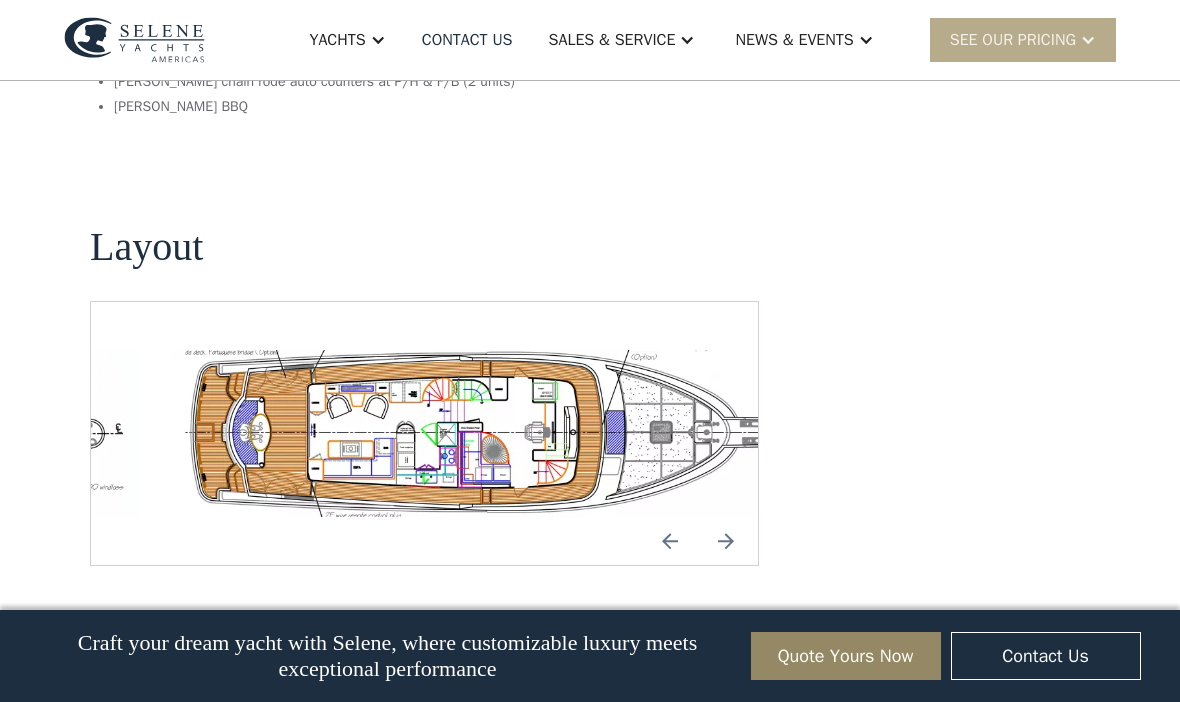 click on "No items found. No items found. Virtual Tour Long-Distance Trawler Yacht The Selene Classic Explorer 60 is a design from an entirely new mold with the Selene Deep Hull™ structure resulting in a raised sheer and a significantly higher deck which generates increased headroom in the cabins and the engine room. The Selene 60 is a perfect transitional yacht between the successful Selene 53/54 and Selene 62/66 series. She features a full-height engine room, a separate crew’s quarters aft with a transom door. An expansive and functional flybridge layout incorporates a 10-person U-shaped sofa with a built-in BBQ, sink and refrigerator. One of the unique selling points of the Selene 60 is its full-height commissary, or utility room, that is placed between the owner’s cabin and the engine room for storage, freezer, washer/dryer and access to the electrical compartment. ‍ 2,500 nm range at 8 knots in luxury Video Technical sheet 11 speed (knots) 3 cabins 2 heads 425 Power (HP) LOA : 65’- 1’’ Stabilizers" at bounding box center [590, -1323] 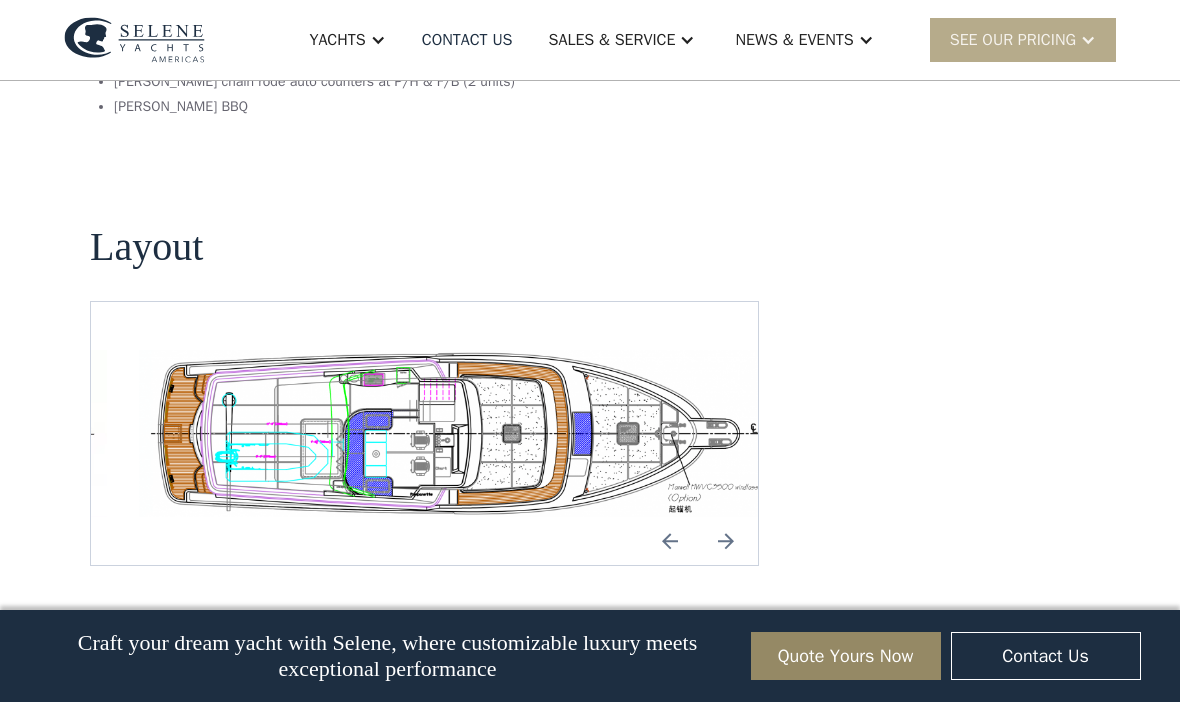 click at bounding box center [670, 541] 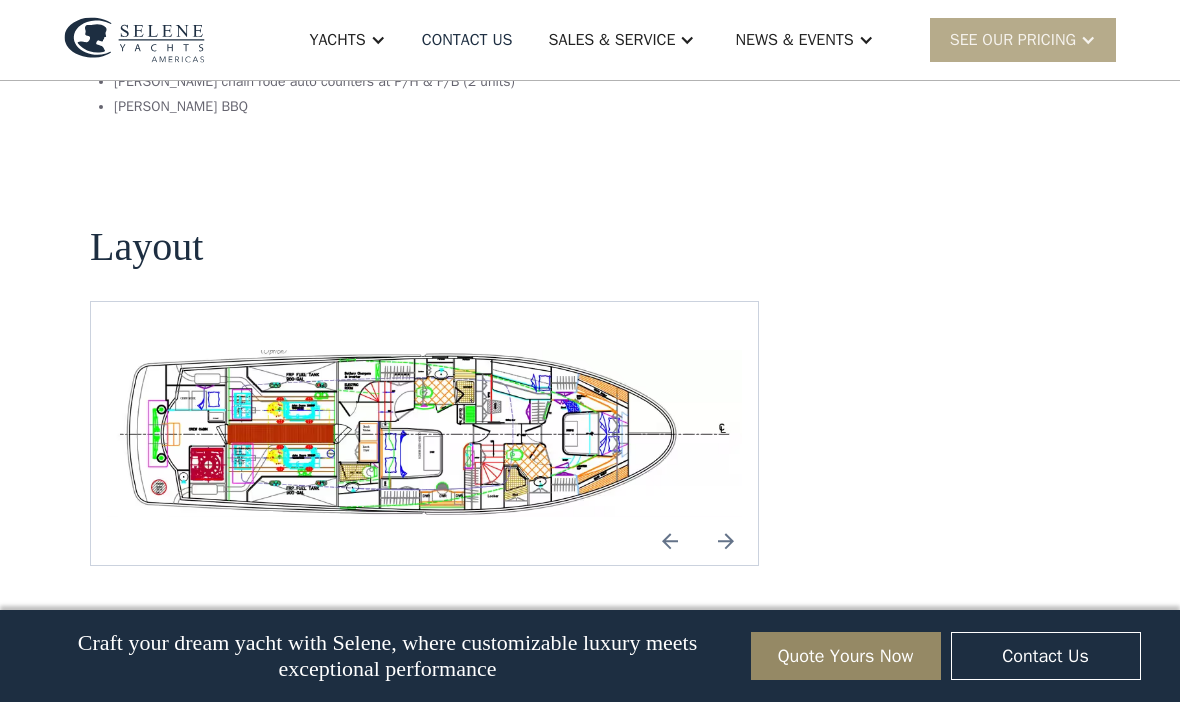 click at bounding box center (670, 541) 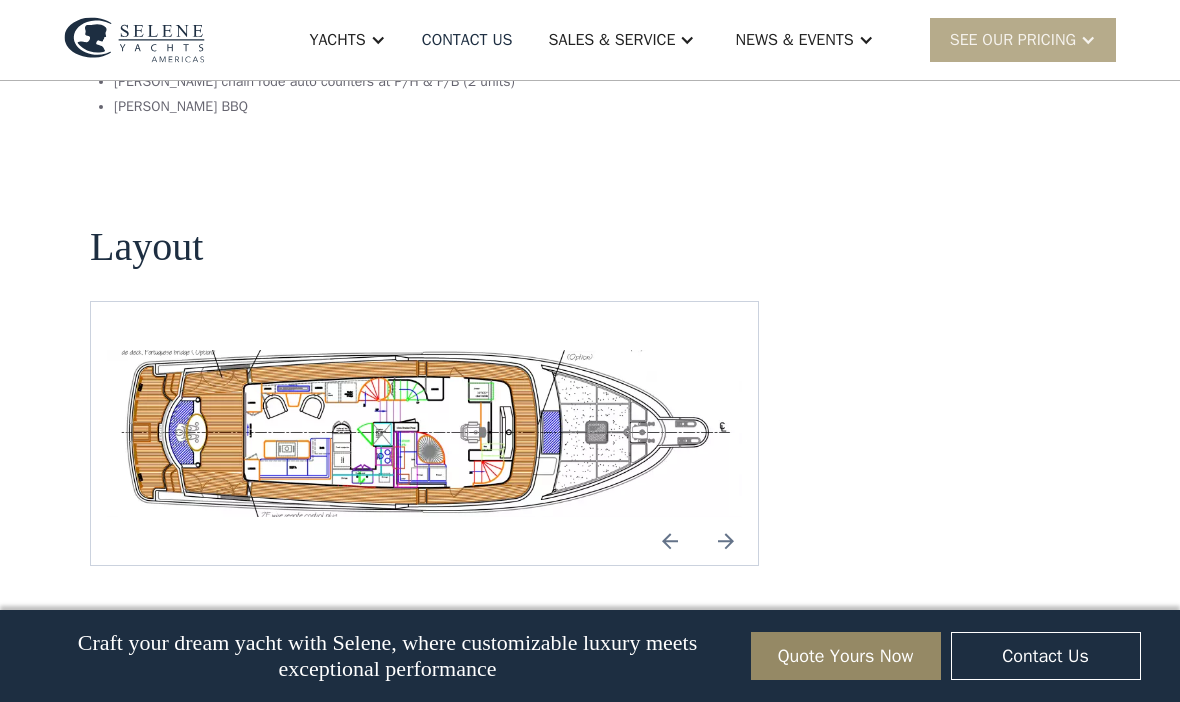 click at bounding box center (726, 541) 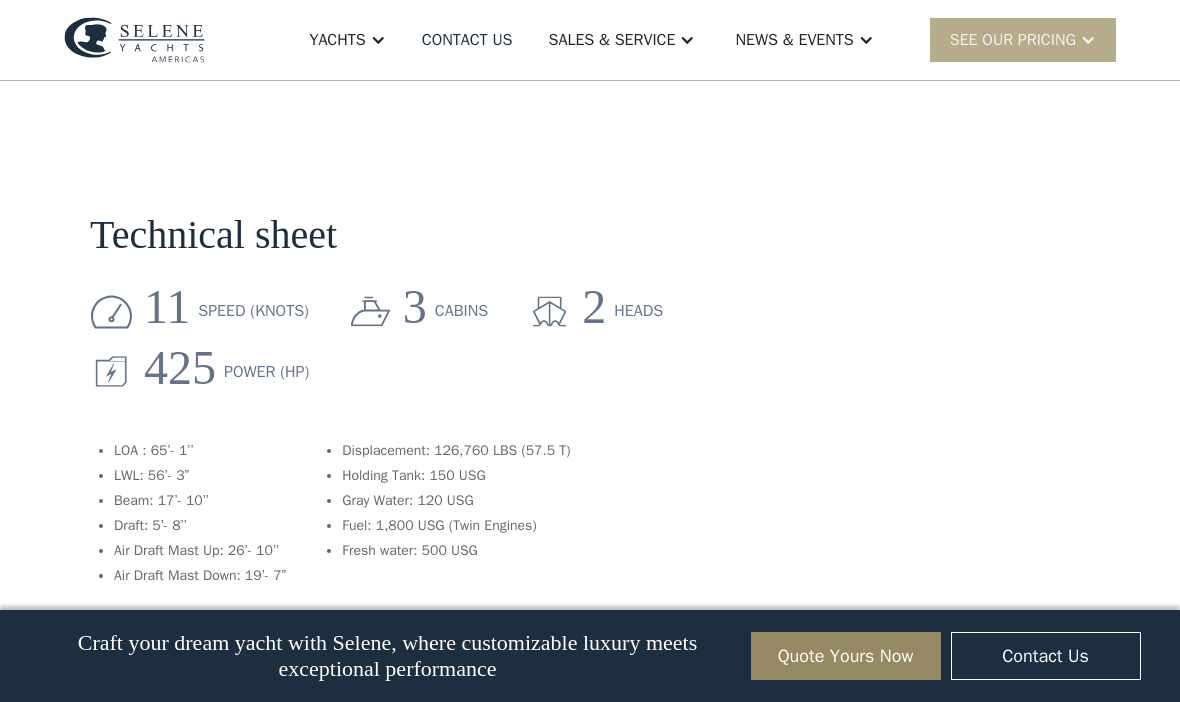 scroll, scrollTop: 2432, scrollLeft: 0, axis: vertical 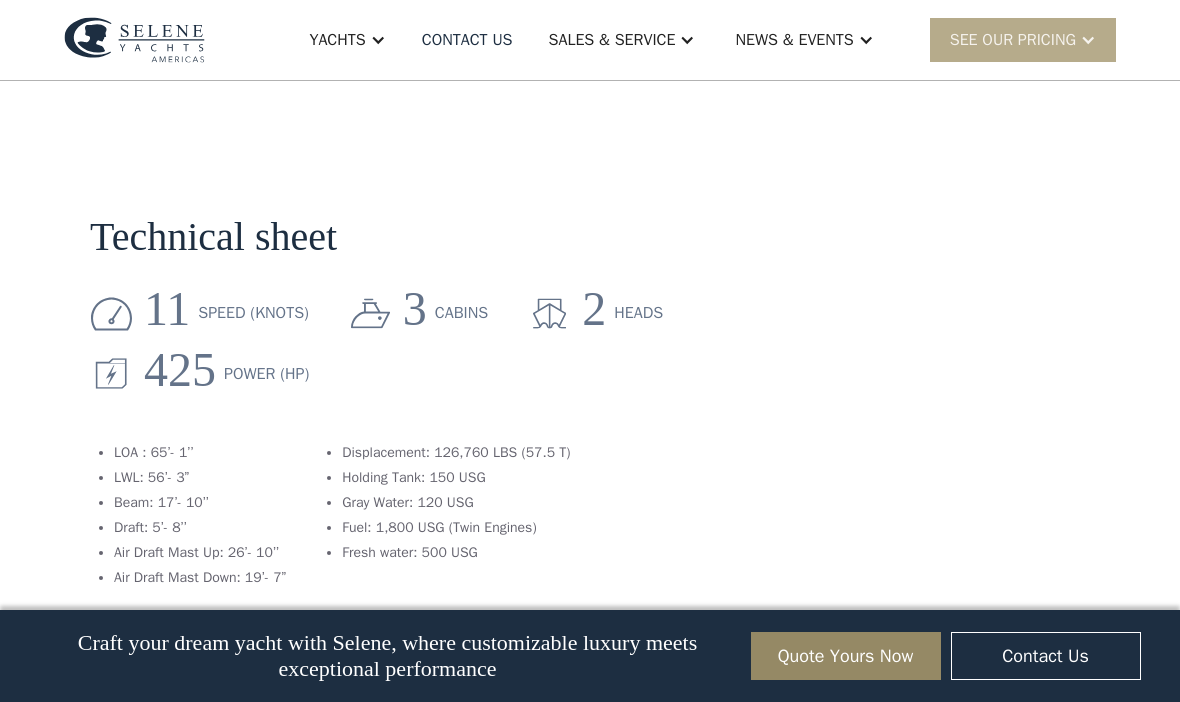 click on "SEE Our Pricing" at bounding box center (1013, 40) 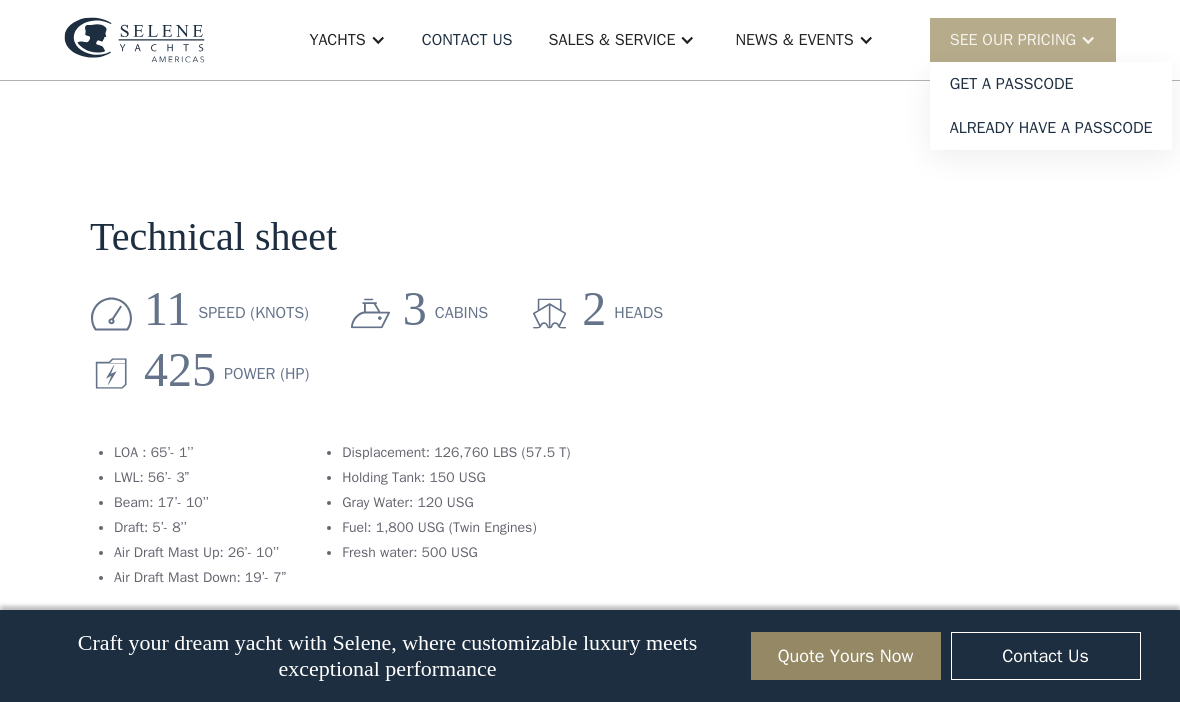 click on "Get a PASSCODE" at bounding box center [1051, 84] 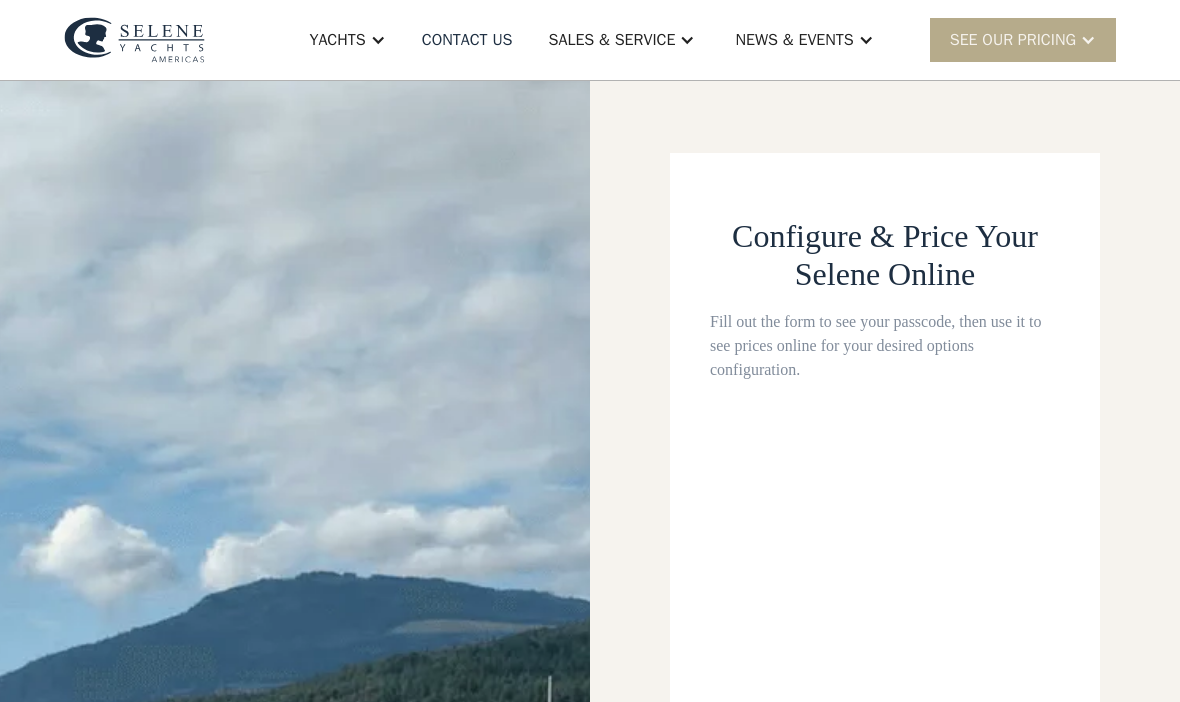 scroll, scrollTop: 0, scrollLeft: 0, axis: both 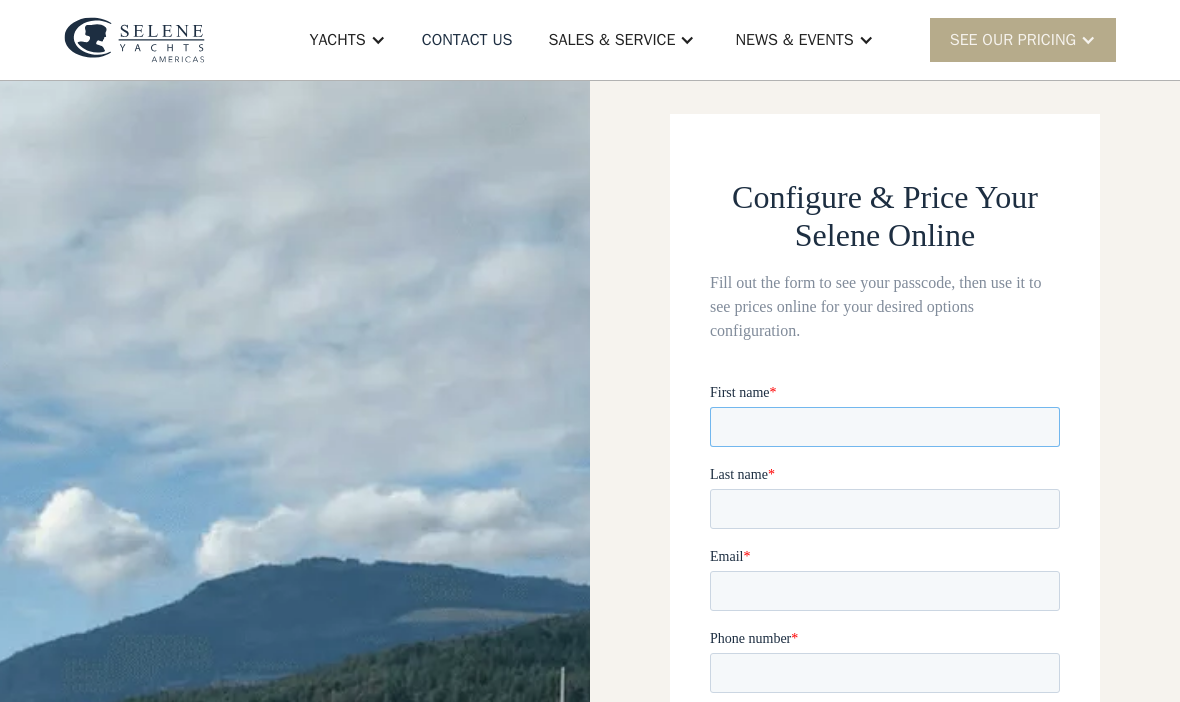 click on "First name *" at bounding box center (885, 426) 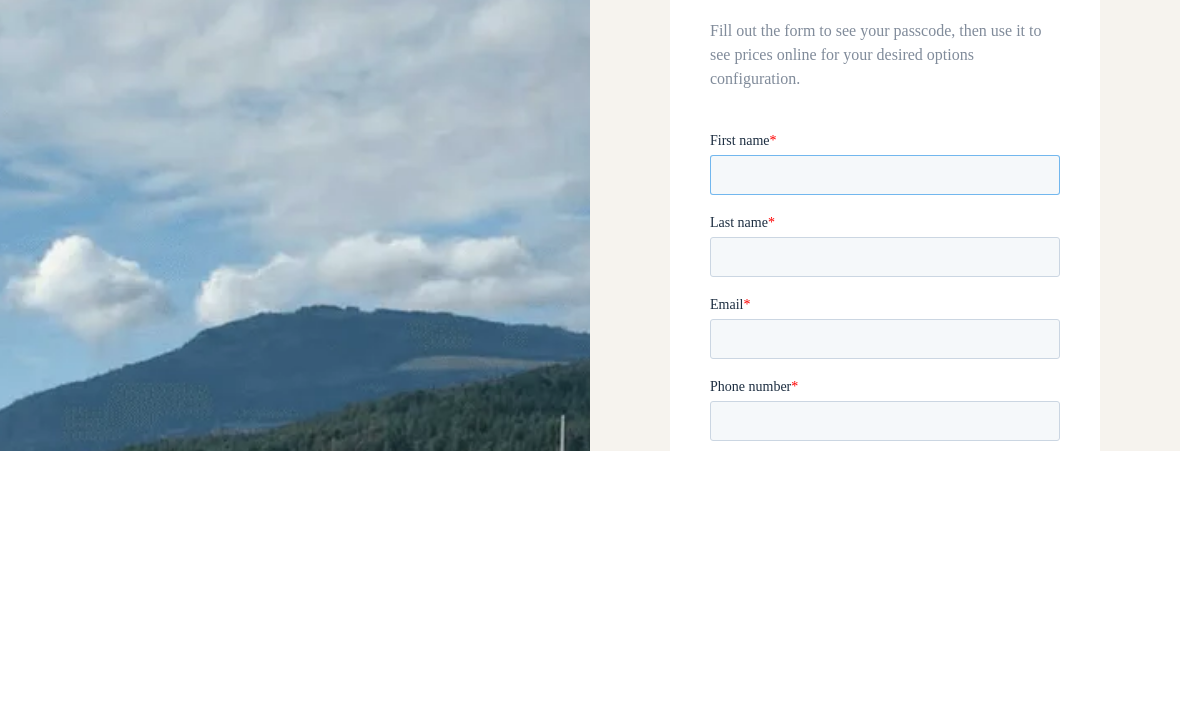 type on "*" 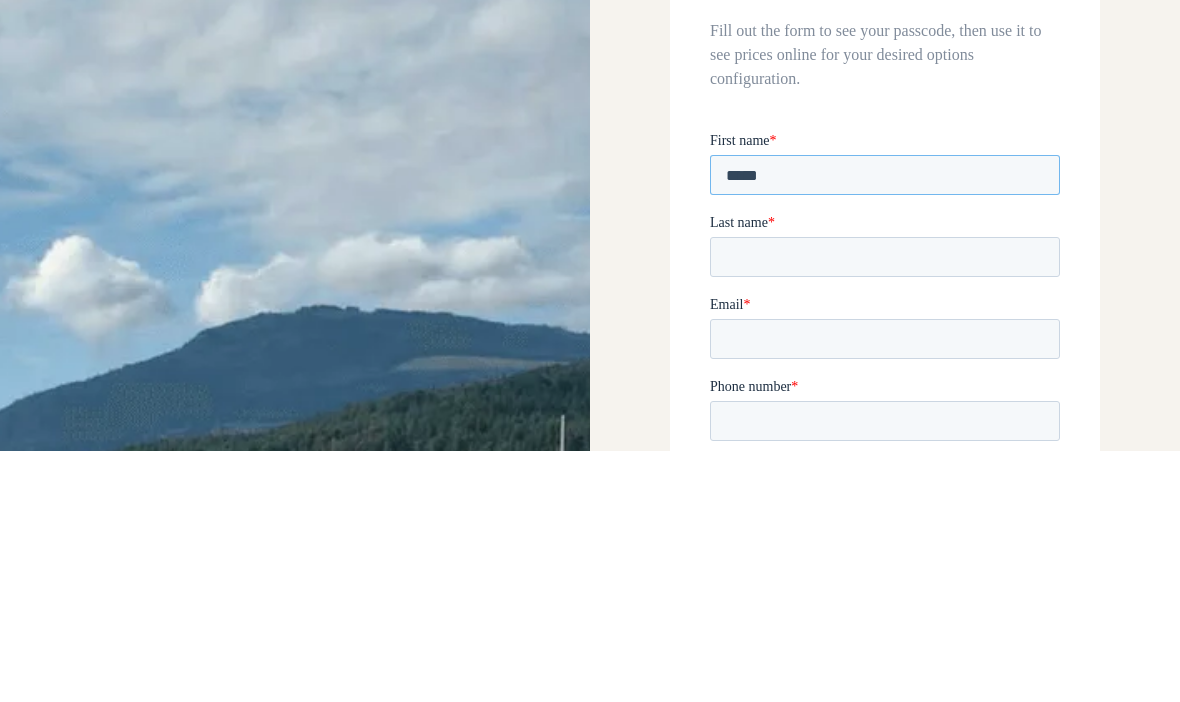 type on "*****" 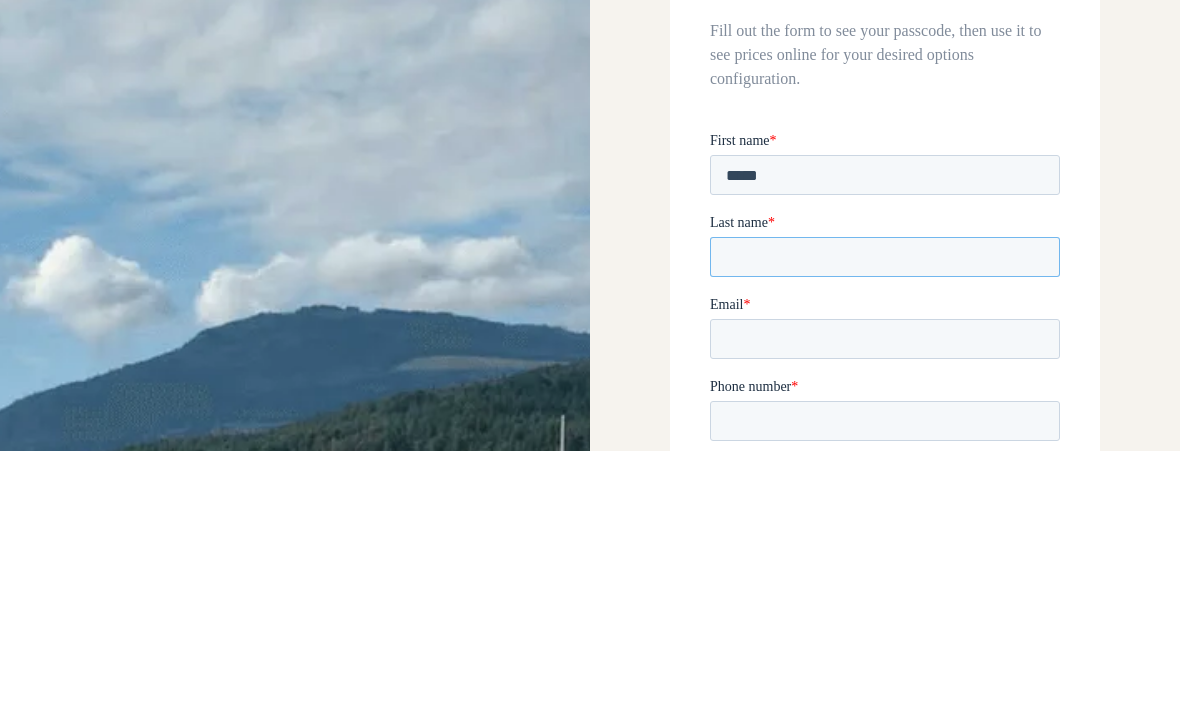 click on "Last name *" at bounding box center [885, 257] 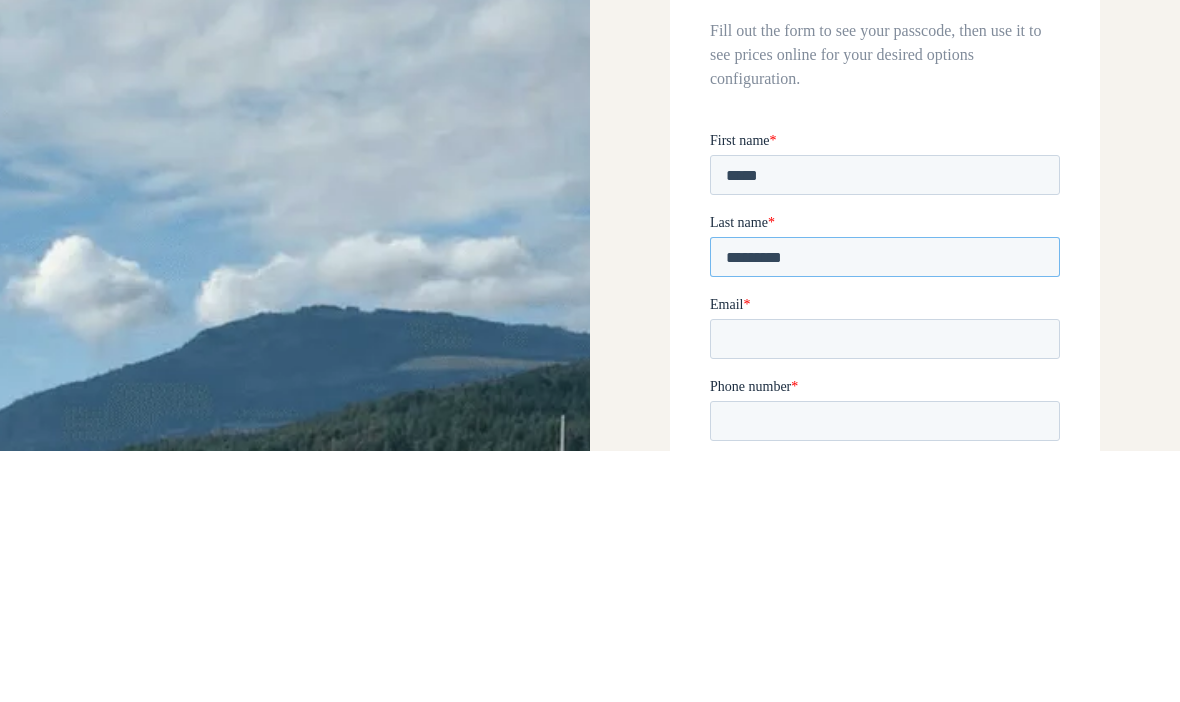 type on "*********" 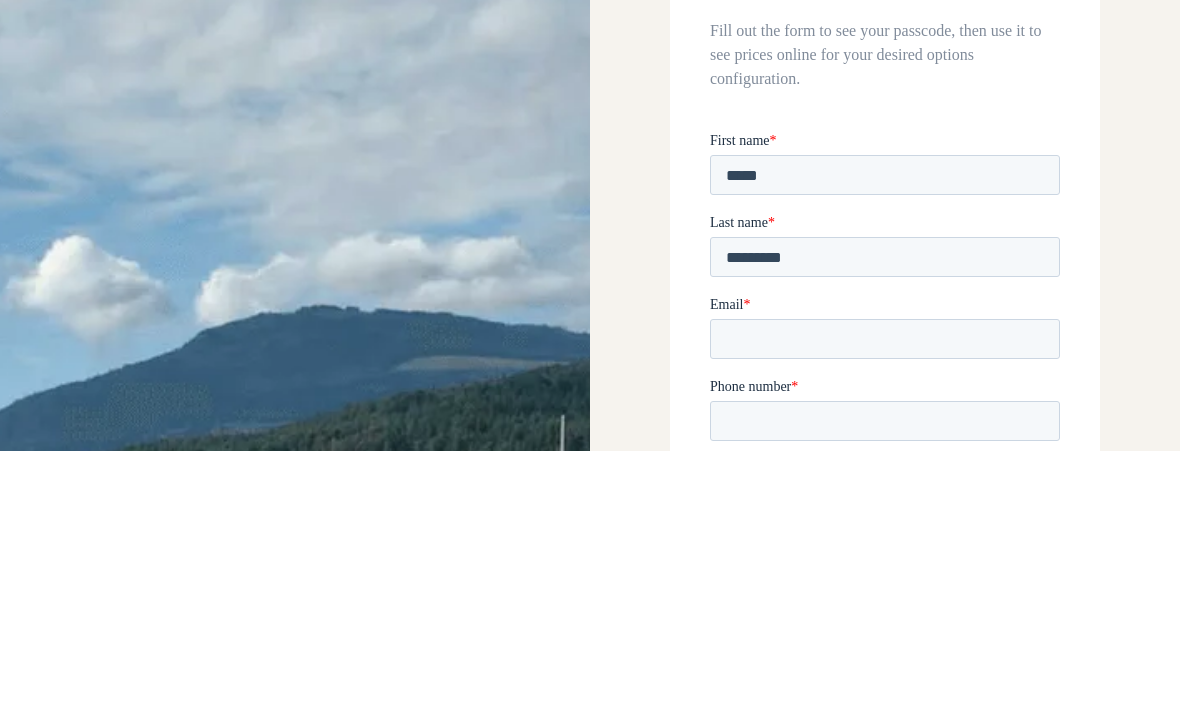 click on "Email *" at bounding box center (885, 305) 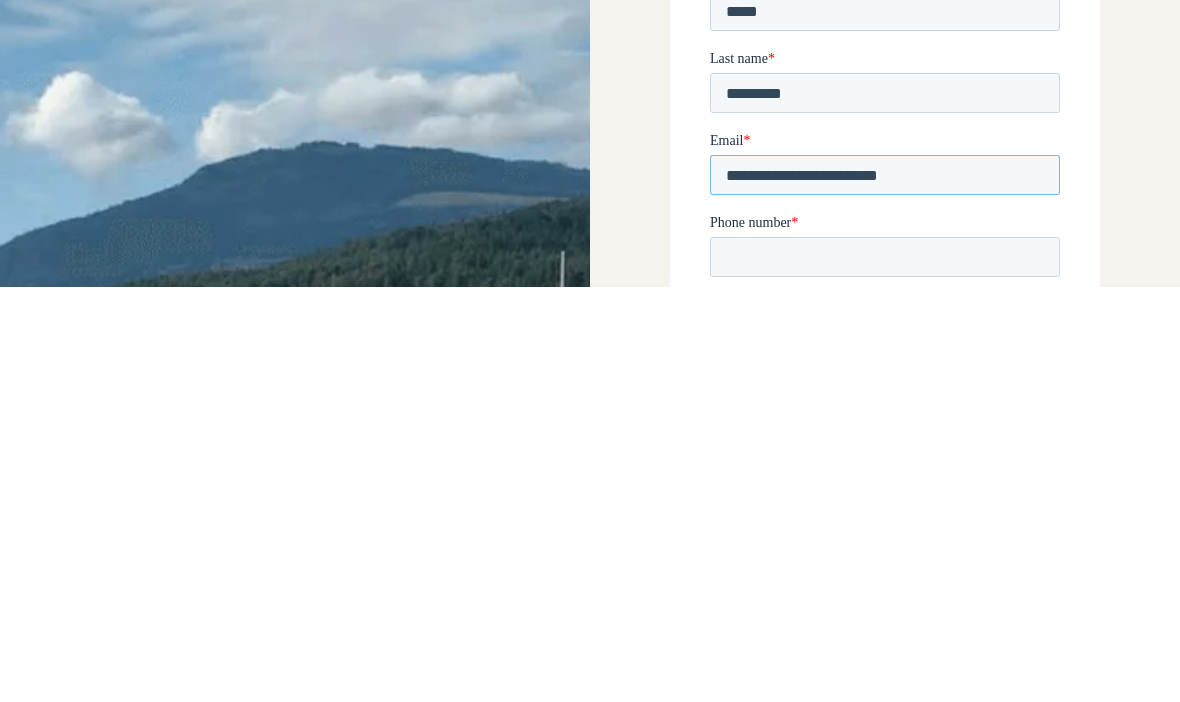 type on "**********" 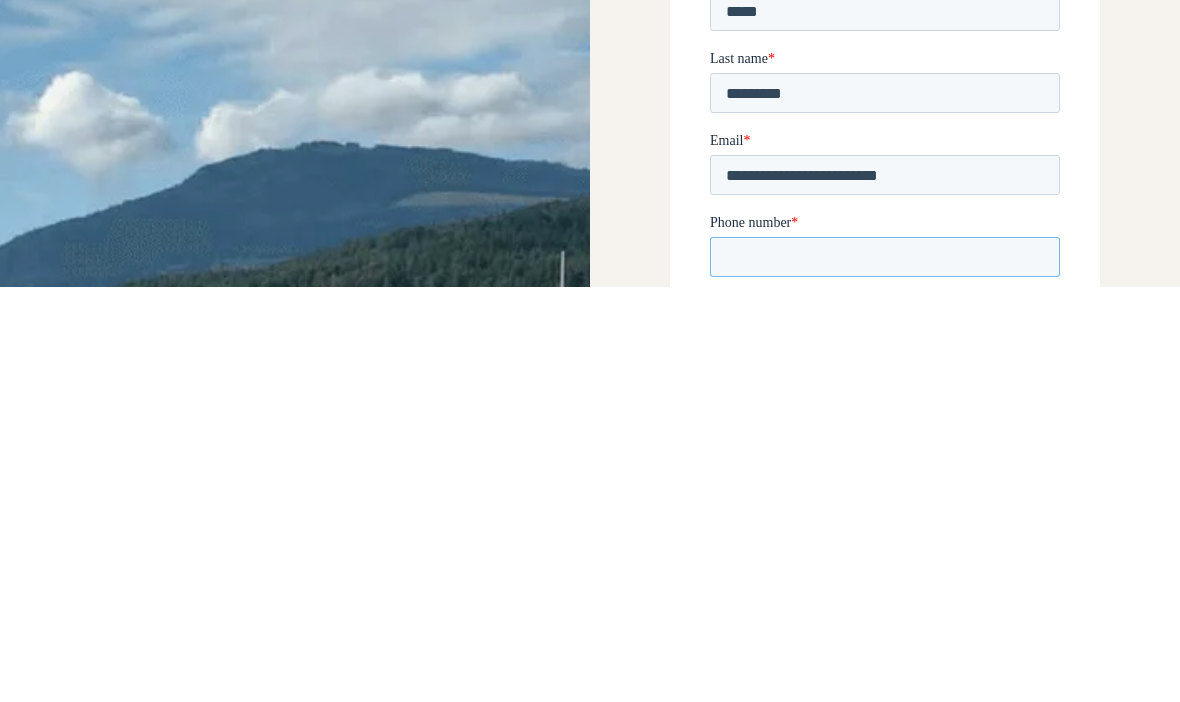 click on "Phone number *" at bounding box center (885, 258) 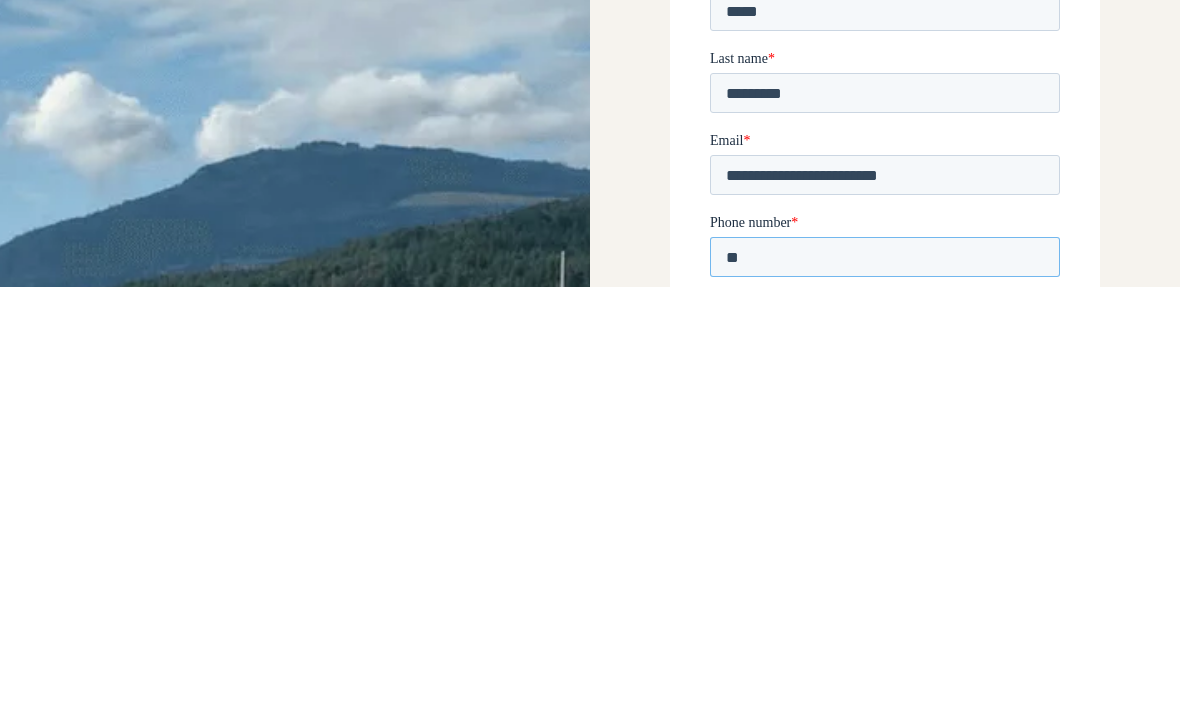 type on "*" 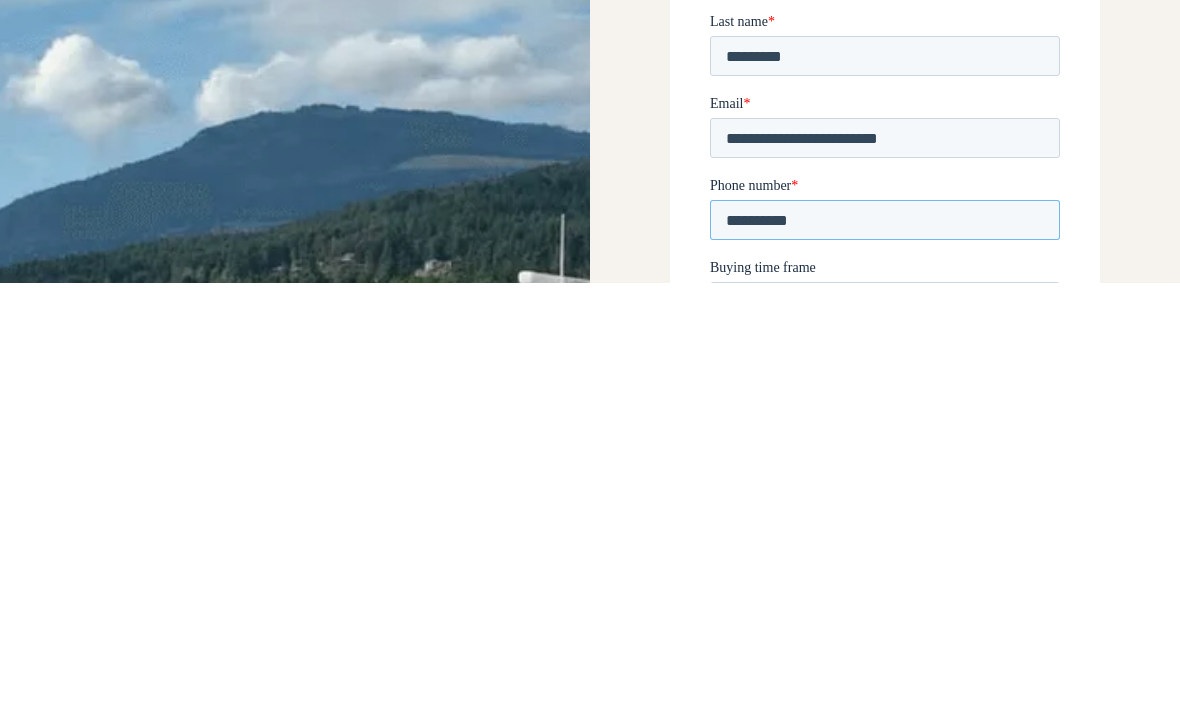 type on "**********" 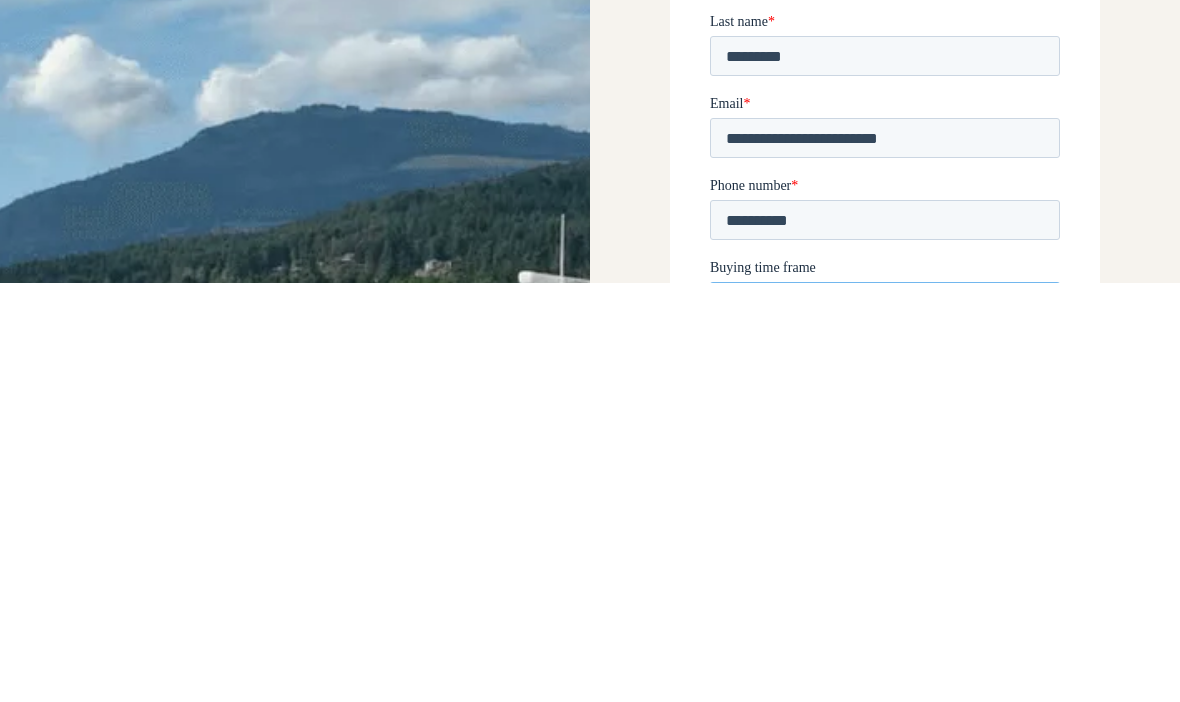 click on "Buying time frame" at bounding box center (885, 303) 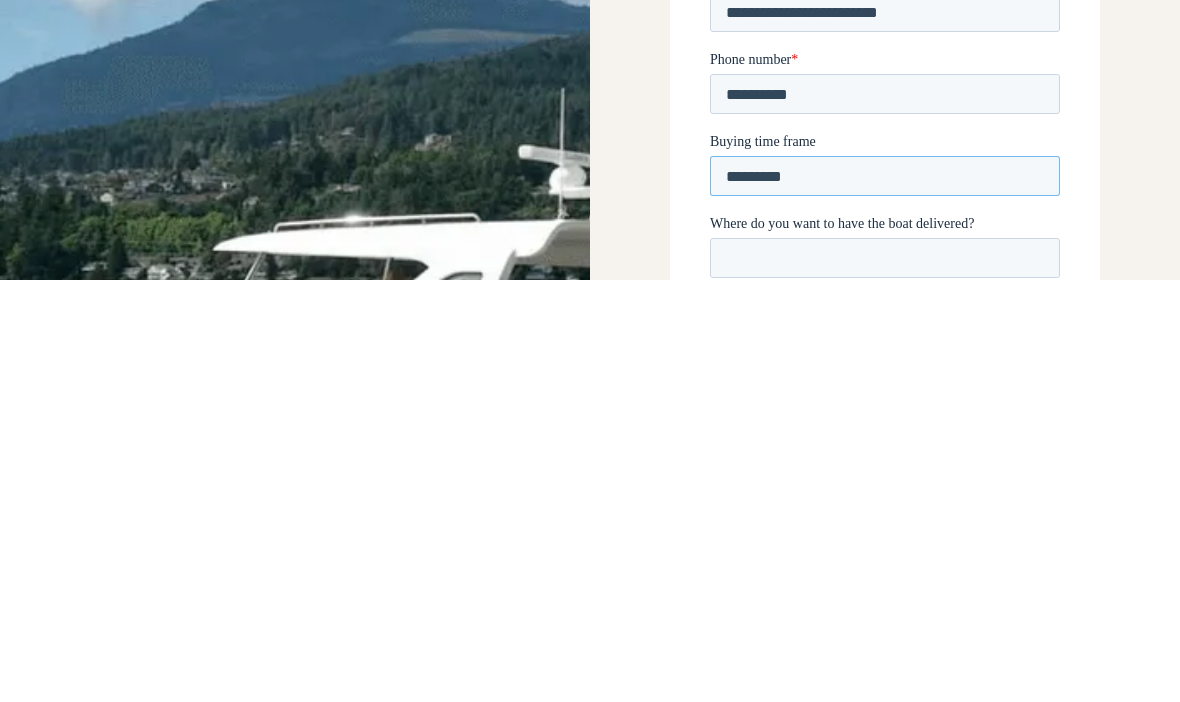 type on "*********" 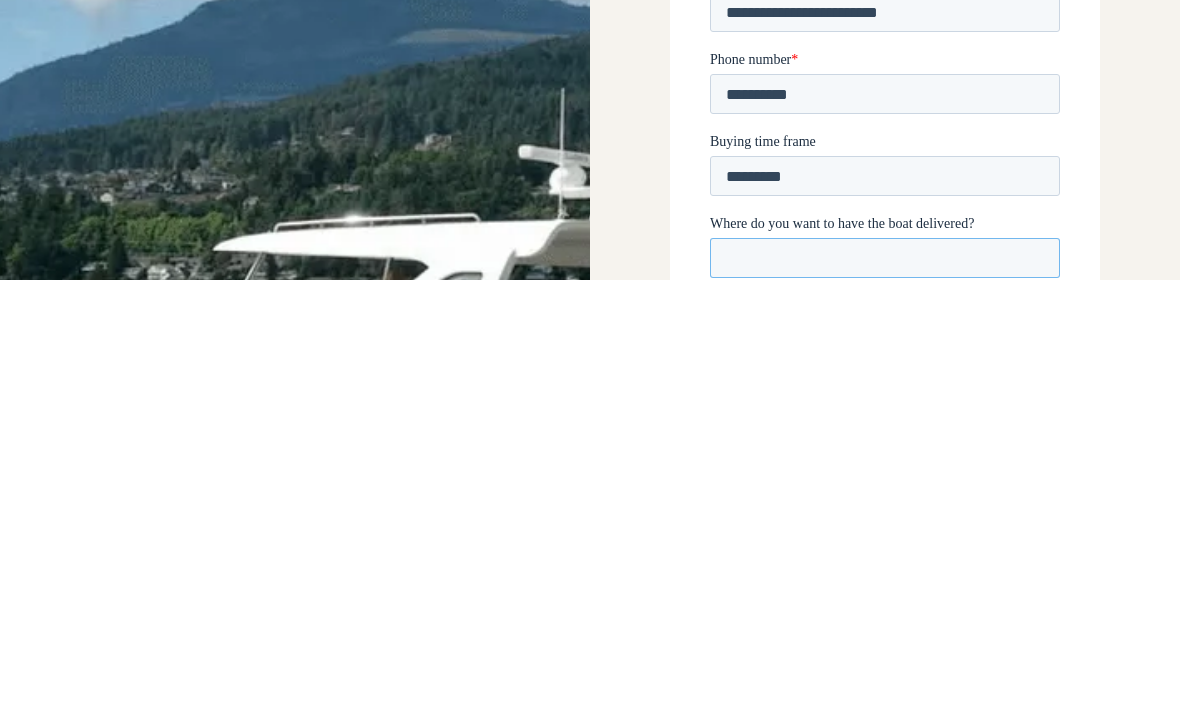 click on "Where do you want to have the boat delivered?" at bounding box center [885, 258] 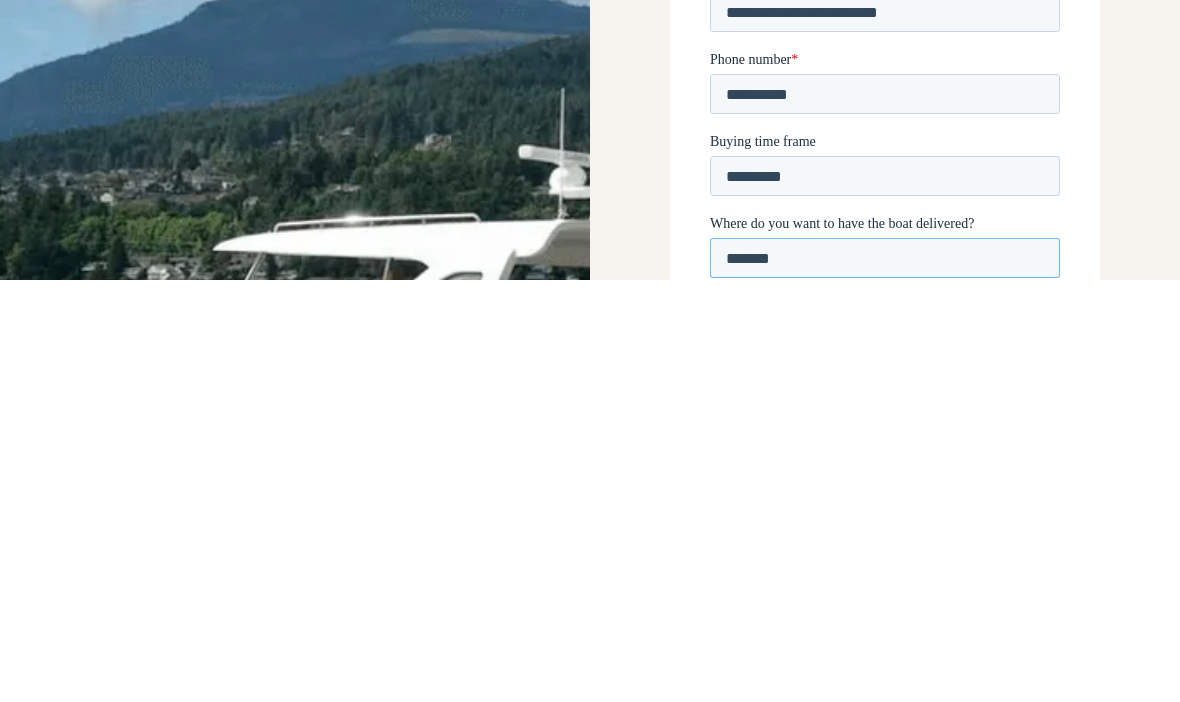 scroll, scrollTop: 226, scrollLeft: 0, axis: vertical 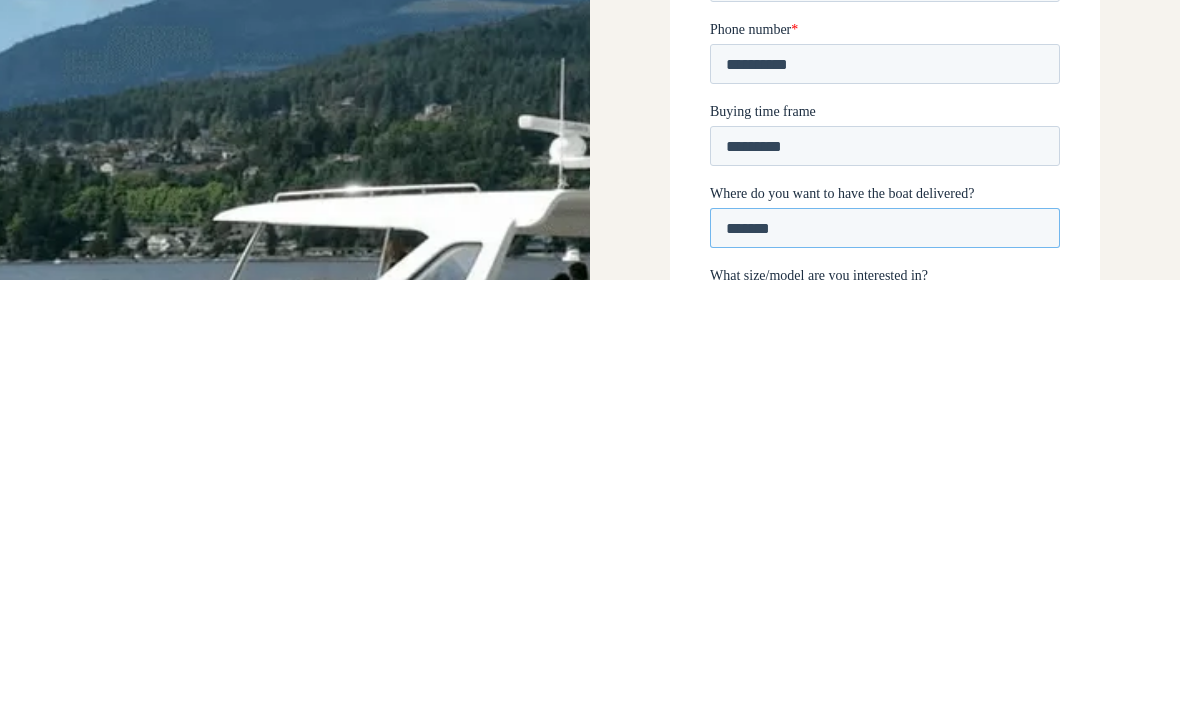 type on "*******" 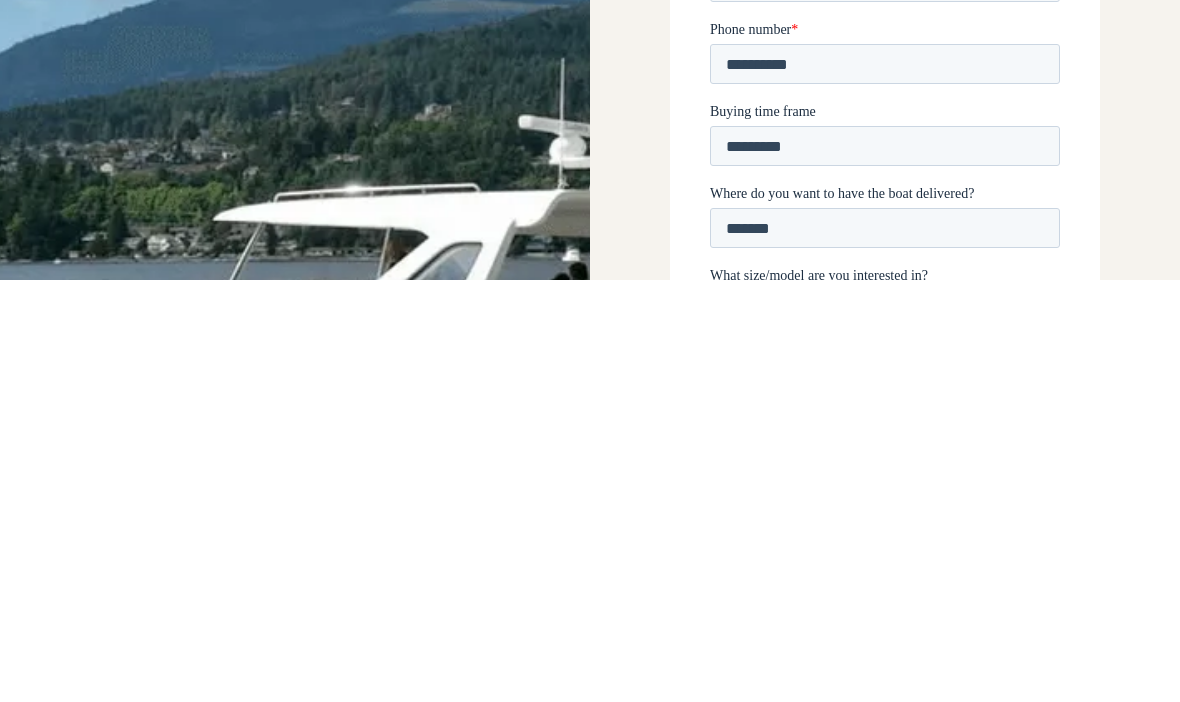click on "**********" at bounding box center (885, 310) 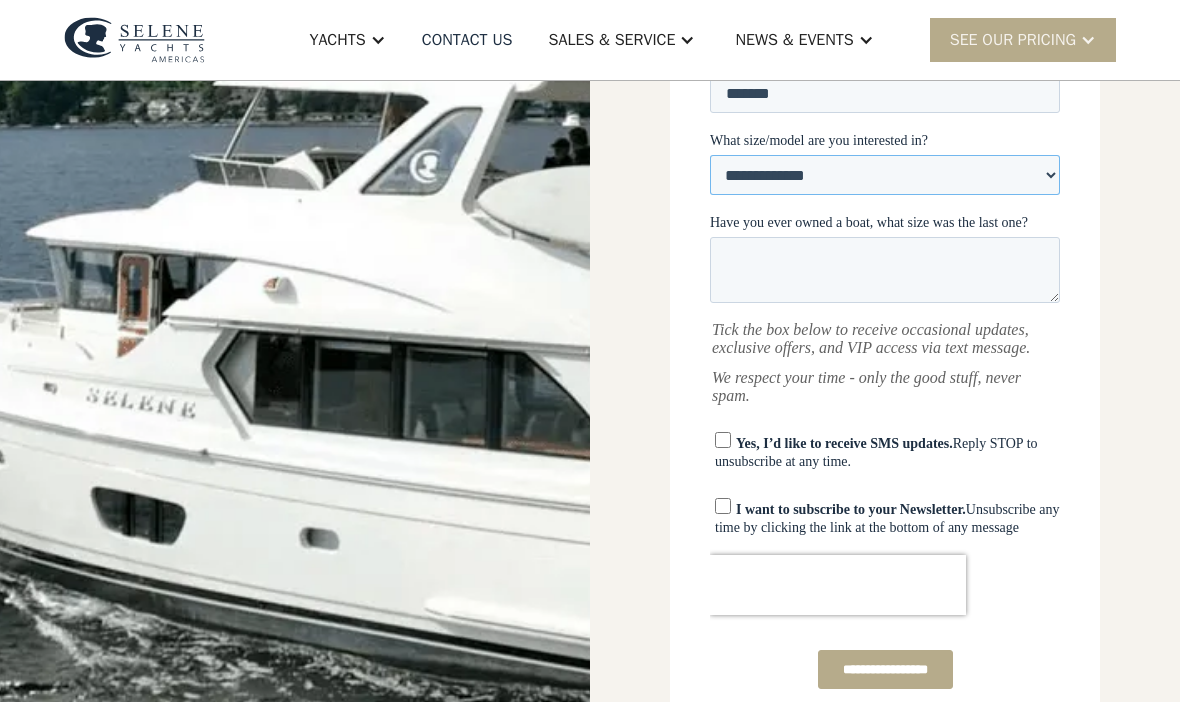 select on "**********" 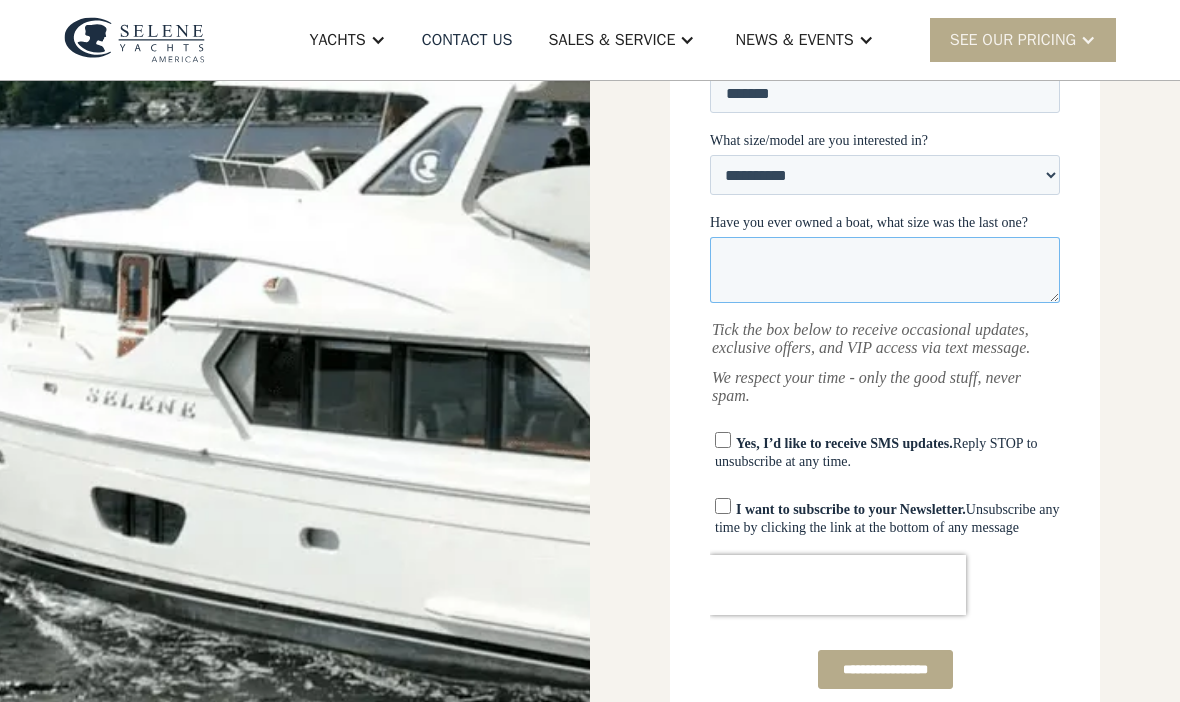 click on "Have you ever owned a boat, what size was the last one?" at bounding box center [885, 270] 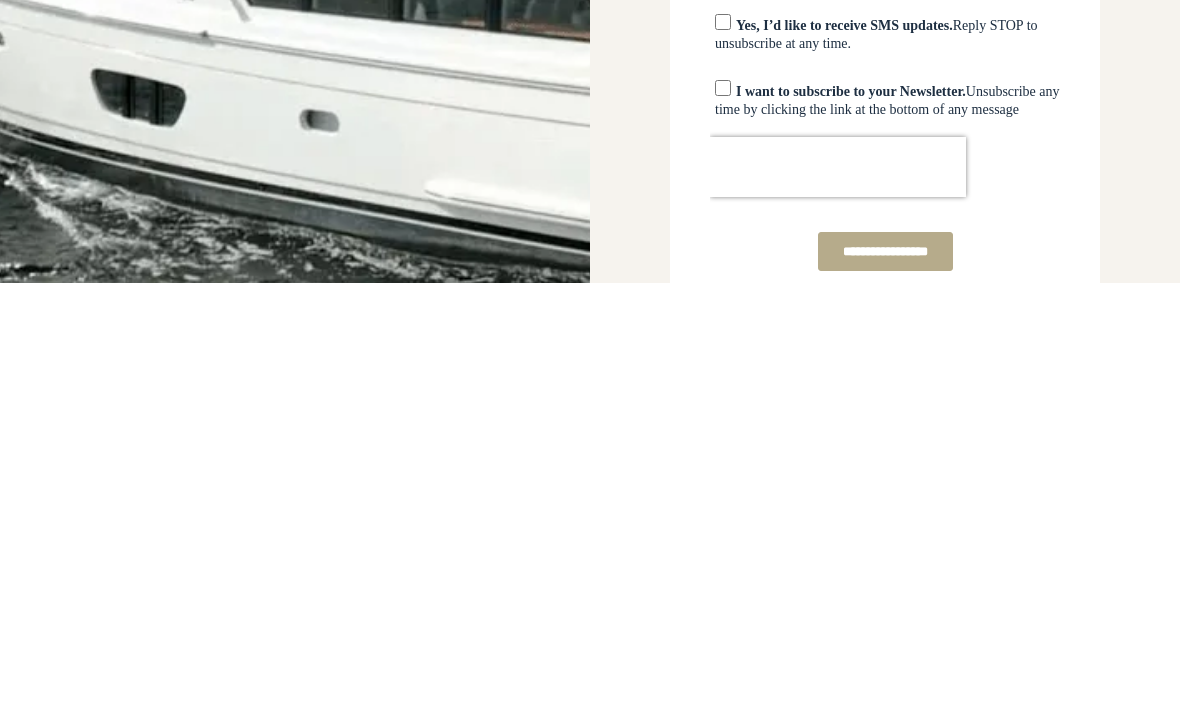 type on "**" 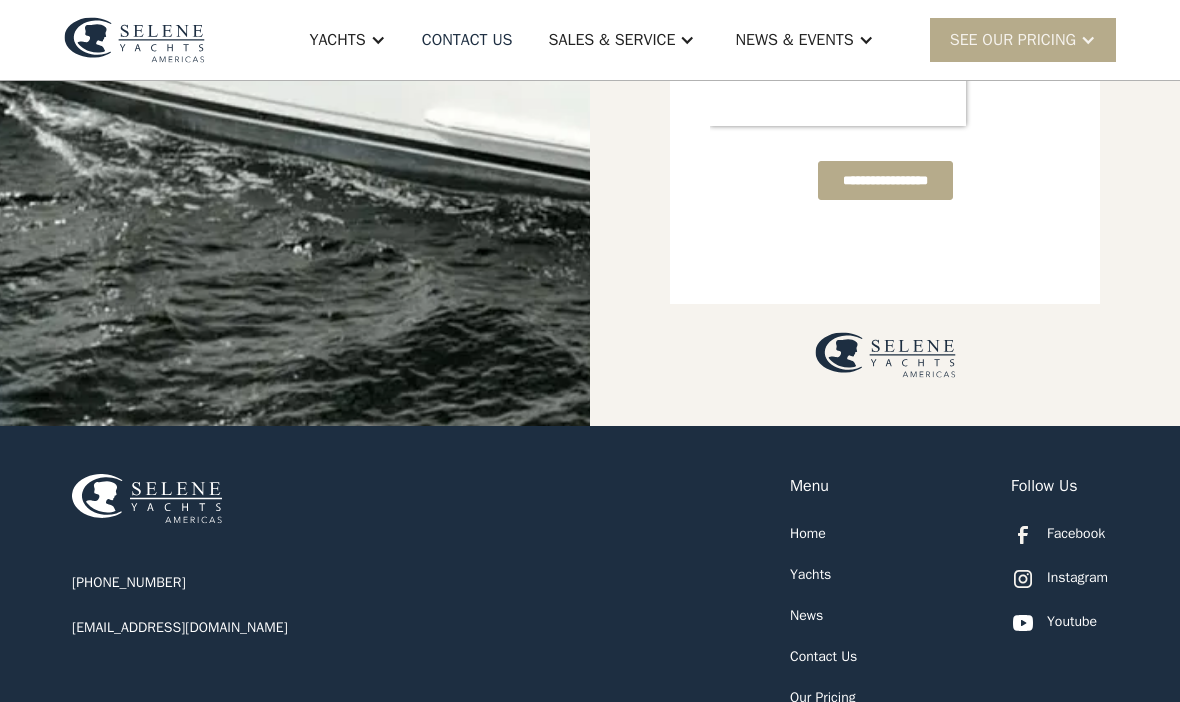 scroll, scrollTop: 1109, scrollLeft: 0, axis: vertical 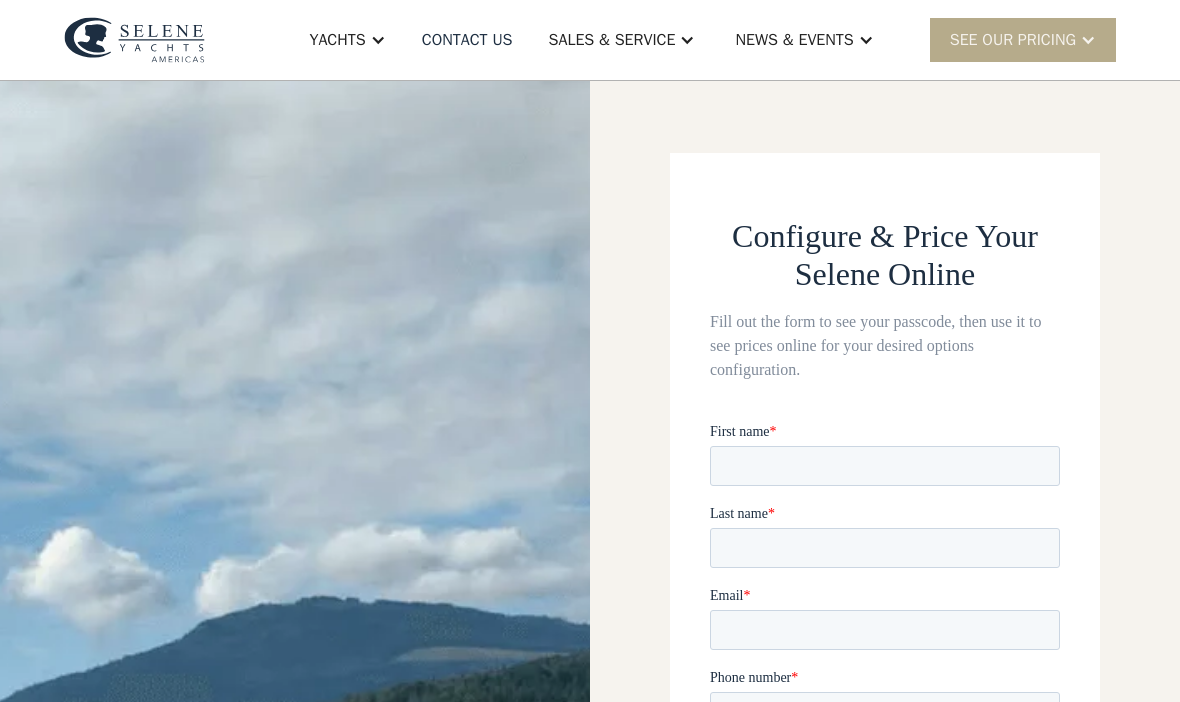 click on "SEE Our Pricing" at bounding box center (1013, 40) 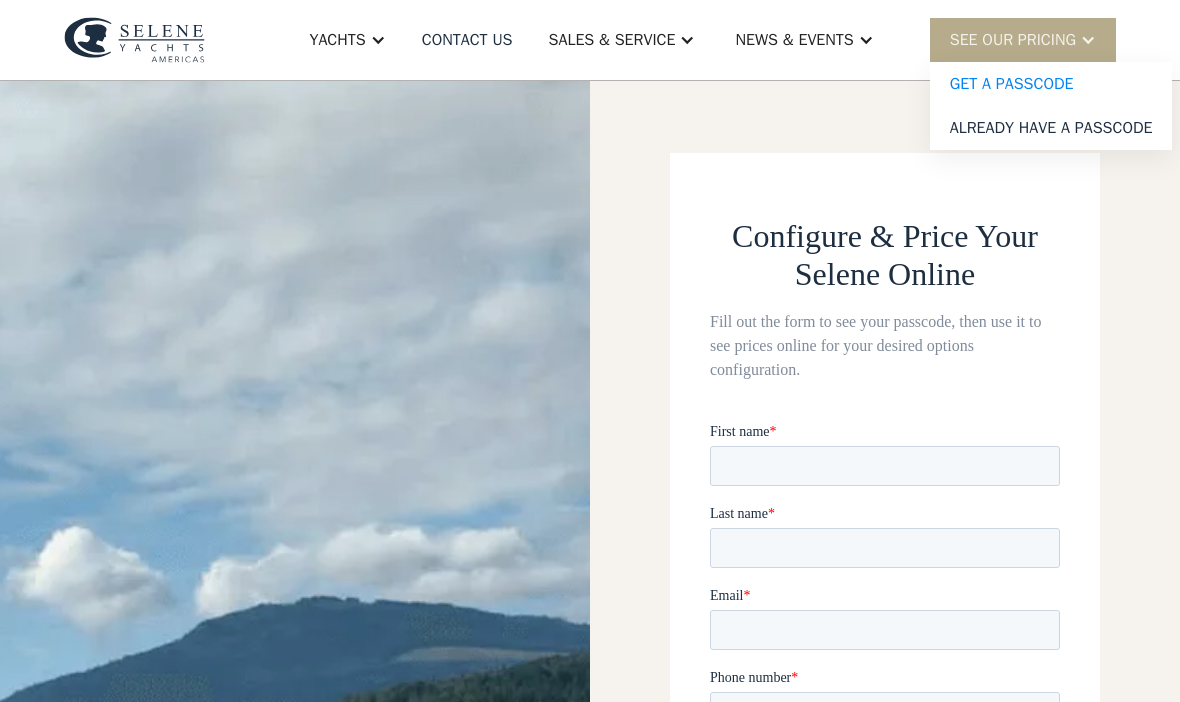 click on "Already have a passcode" at bounding box center (1051, 128) 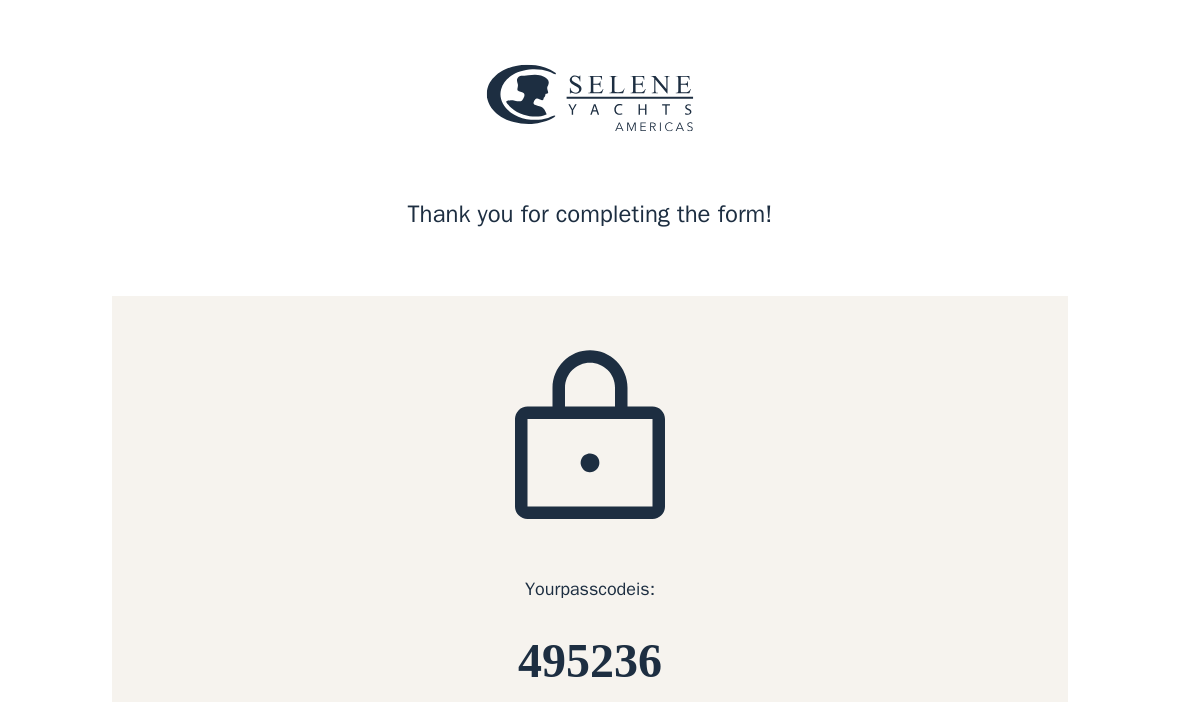 scroll, scrollTop: 0, scrollLeft: 0, axis: both 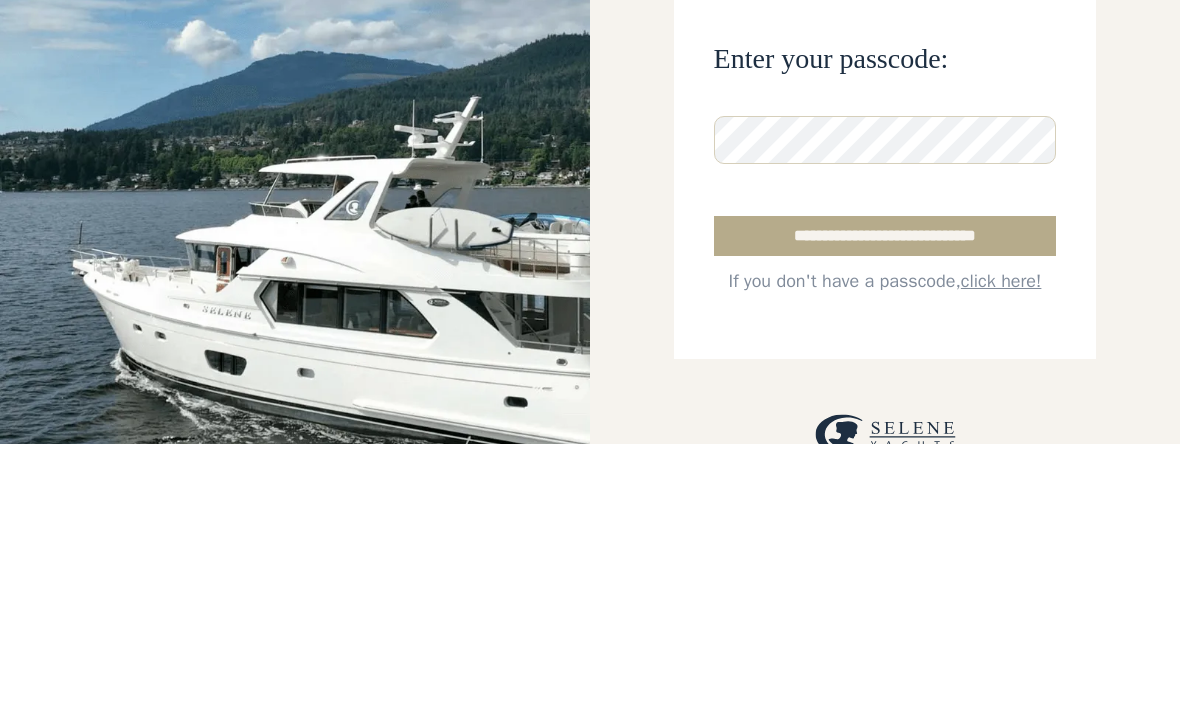 click on "**********" at bounding box center [885, 495] 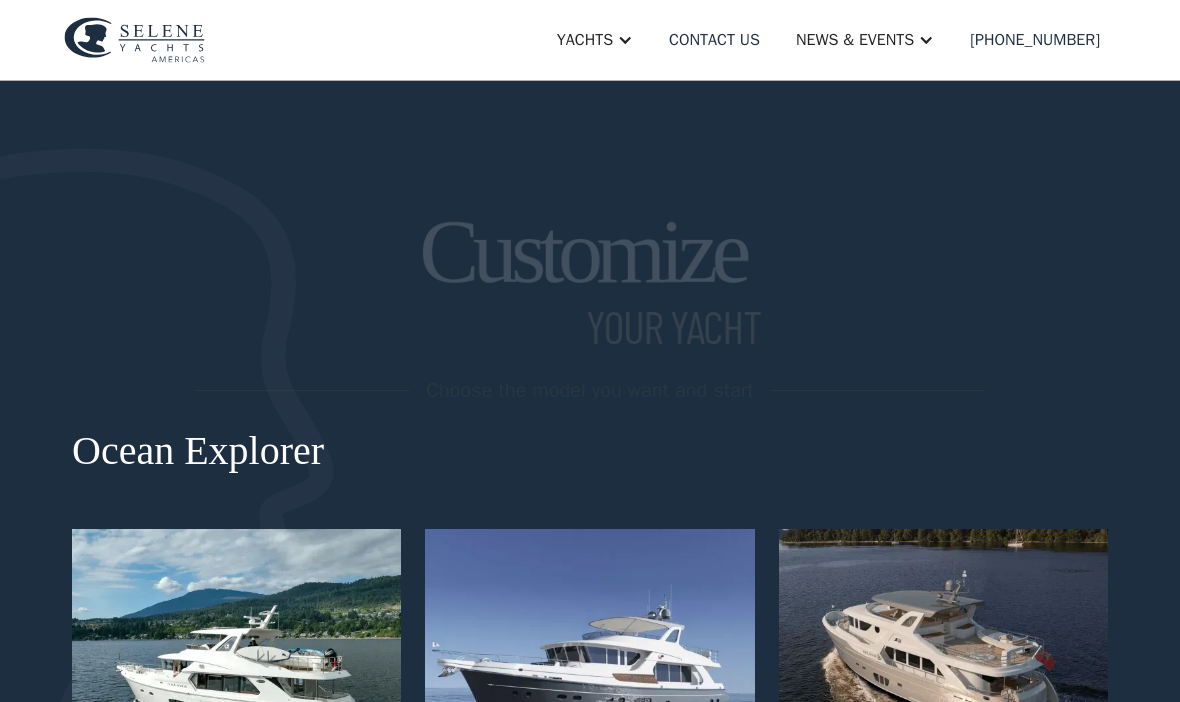 scroll, scrollTop: 0, scrollLeft: 0, axis: both 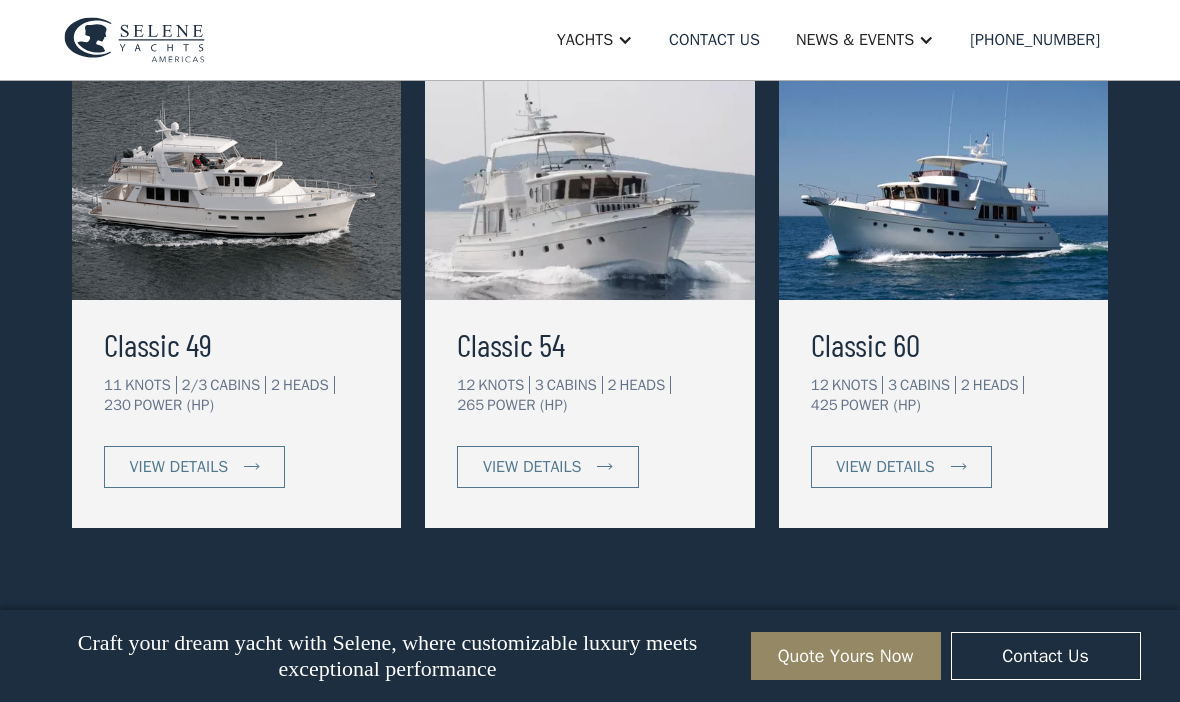 click at bounding box center (959, 466) 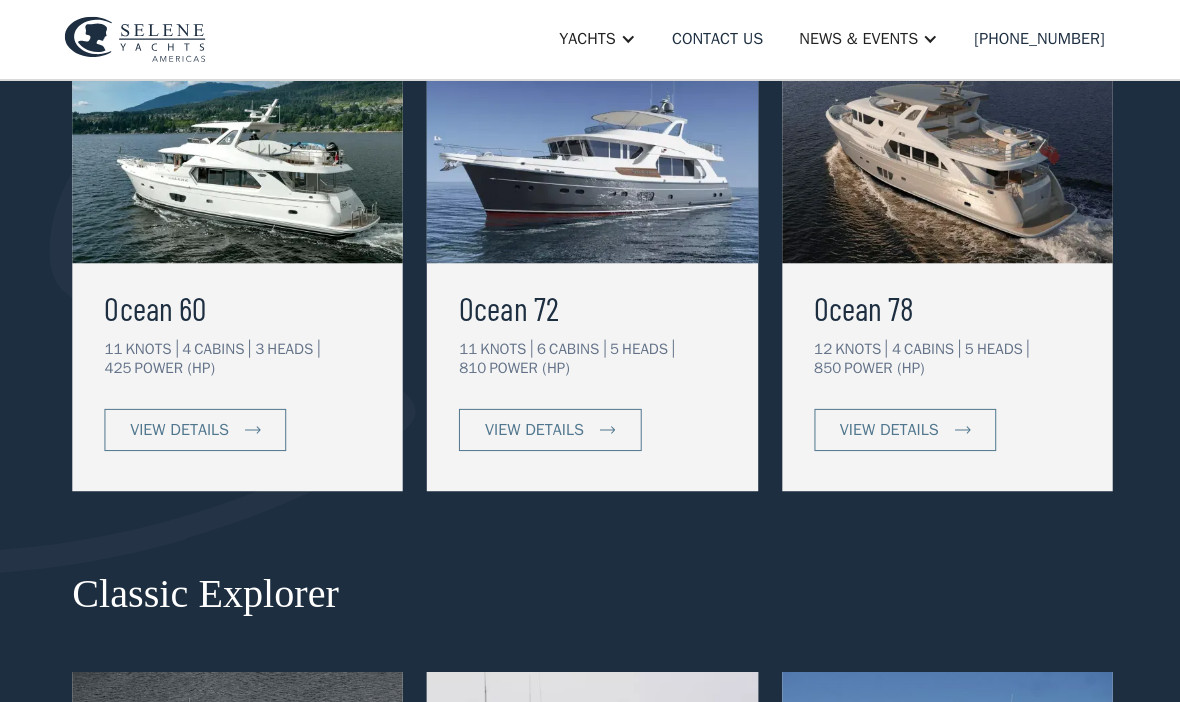 scroll, scrollTop: 509, scrollLeft: 0, axis: vertical 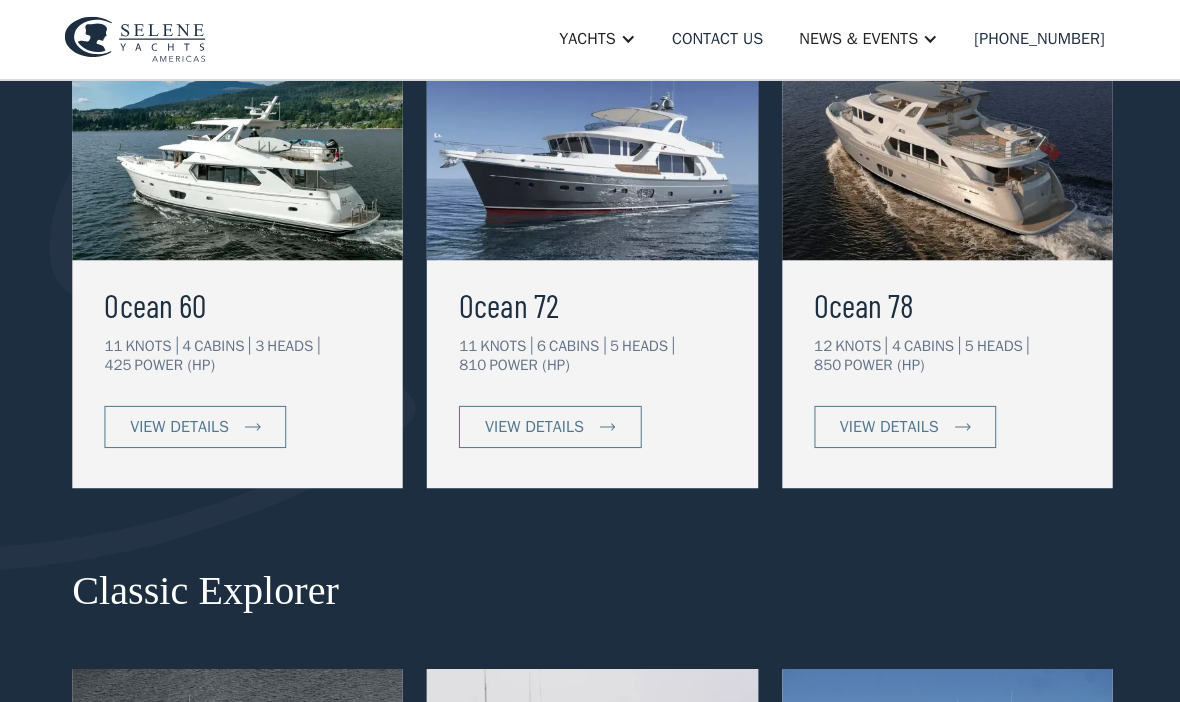 click on "view details" at bounding box center [179, 426] 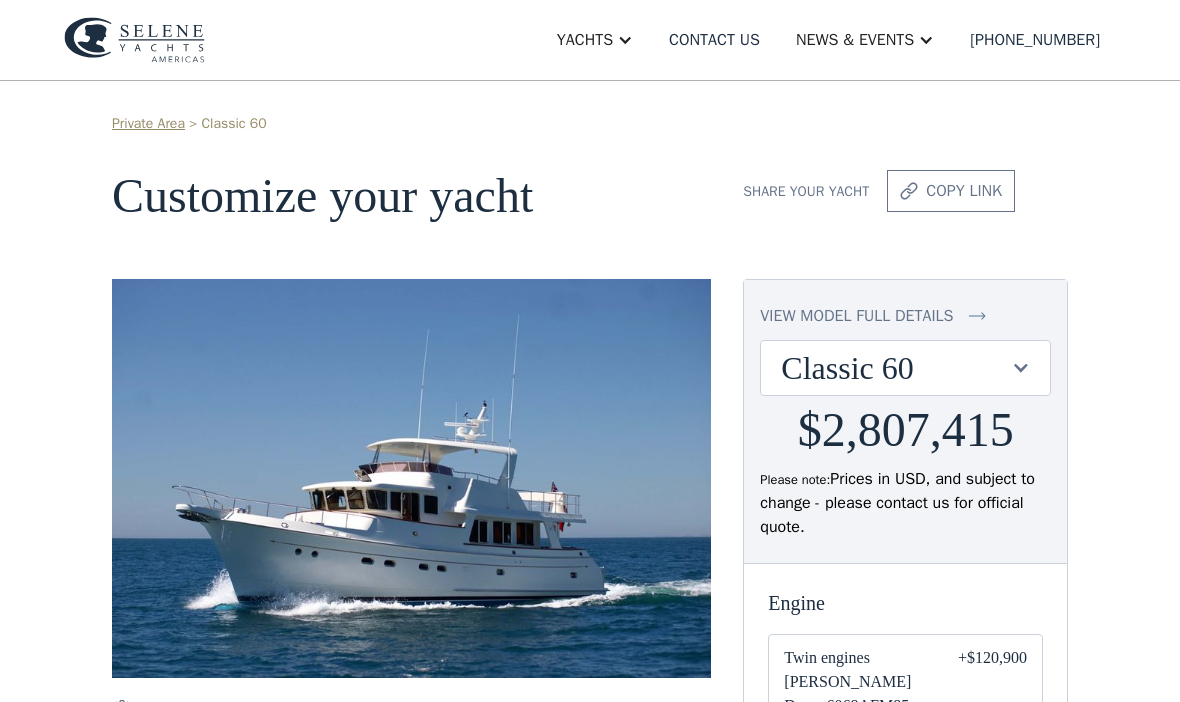 scroll, scrollTop: 0, scrollLeft: 0, axis: both 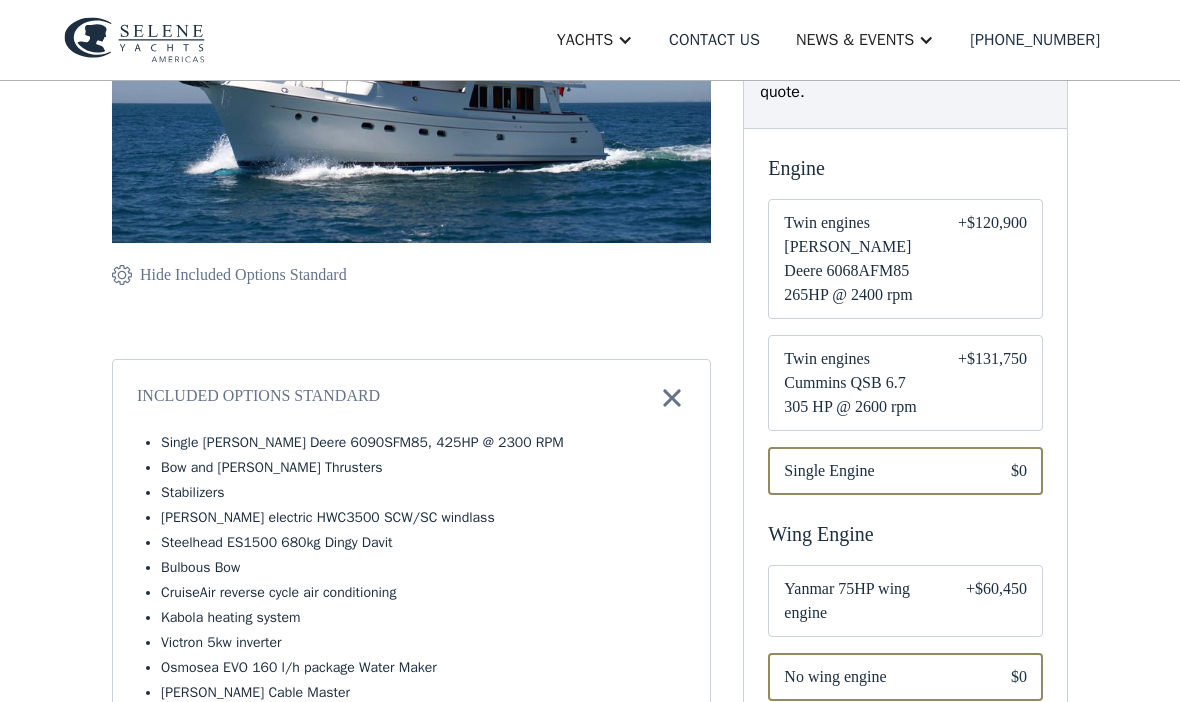 click at bounding box center [905, 384] 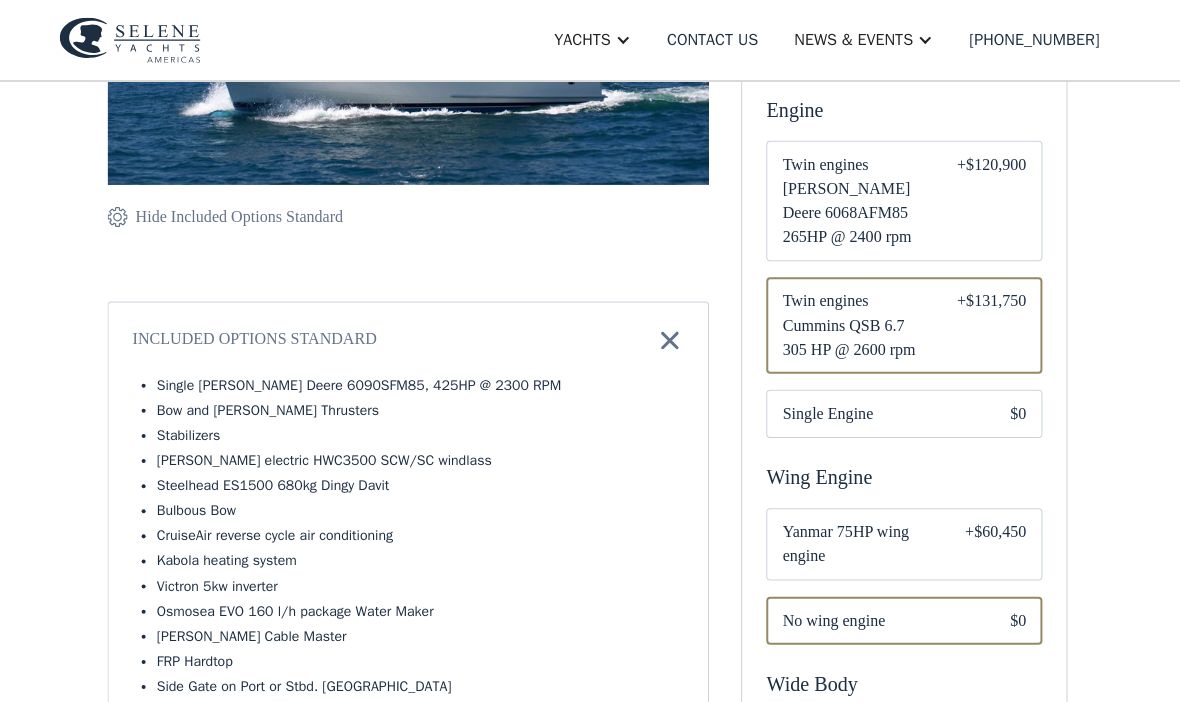 scroll, scrollTop: 472, scrollLeft: 0, axis: vertical 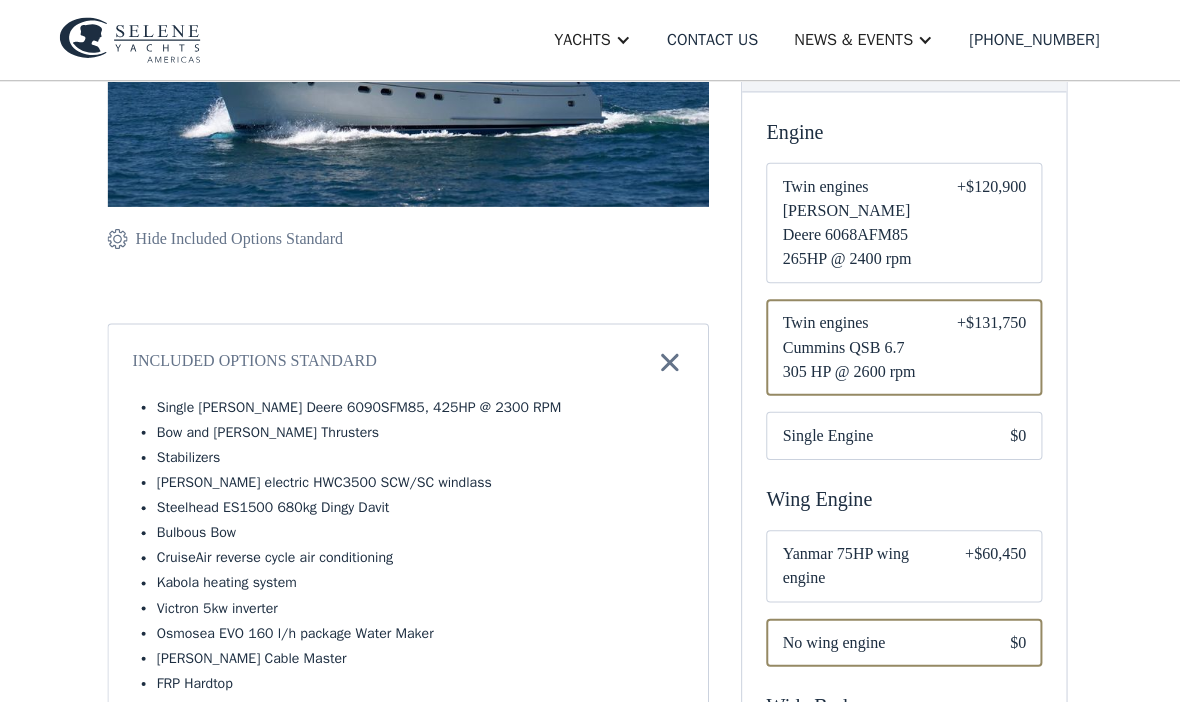 click on "Single Engine" at bounding box center [881, 434] 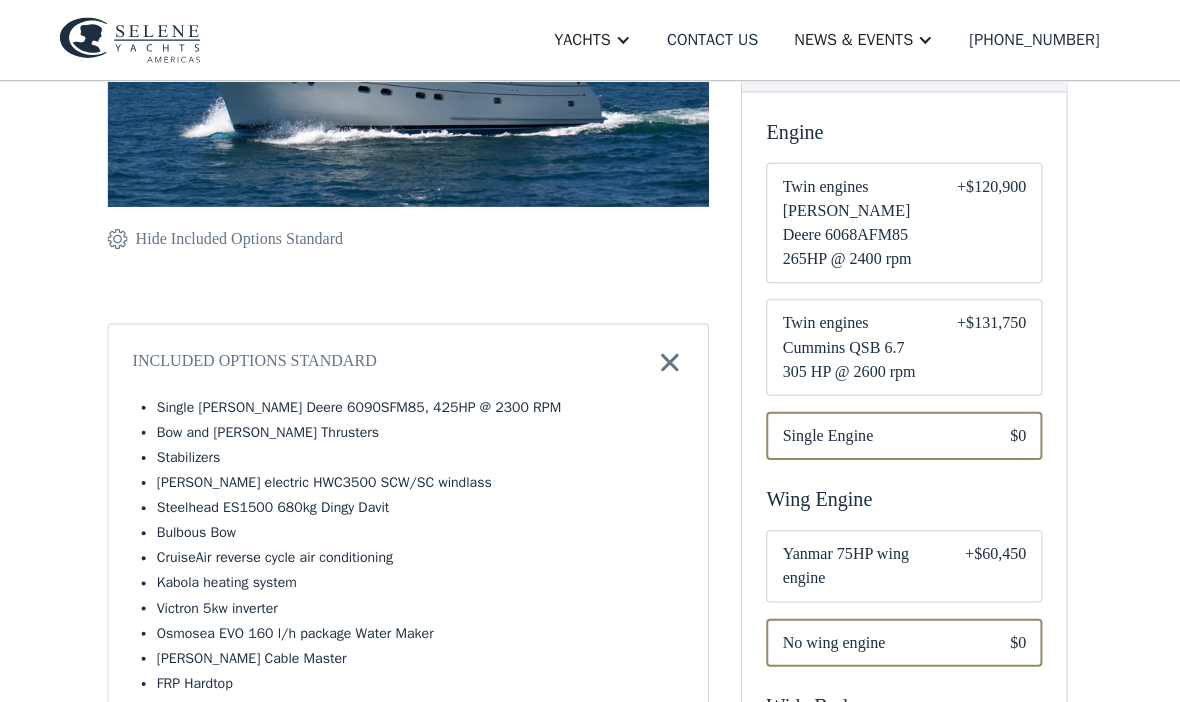 scroll, scrollTop: 445, scrollLeft: 0, axis: vertical 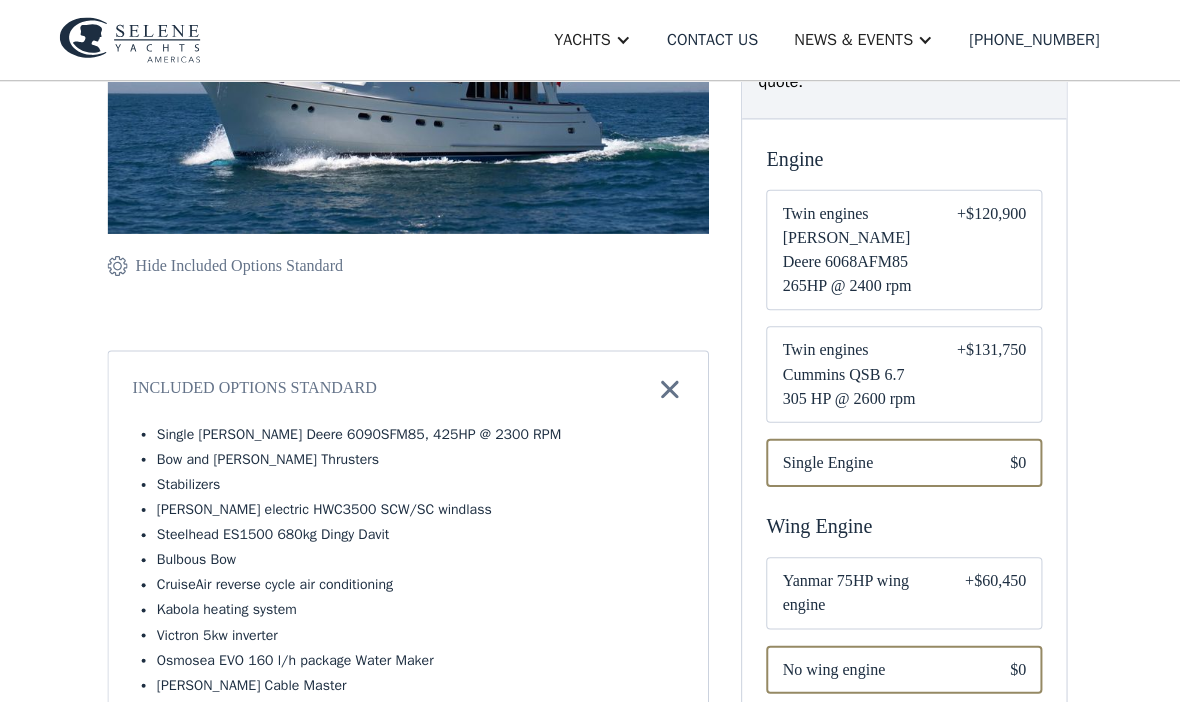 click on "+$60,450" at bounding box center (996, 591) 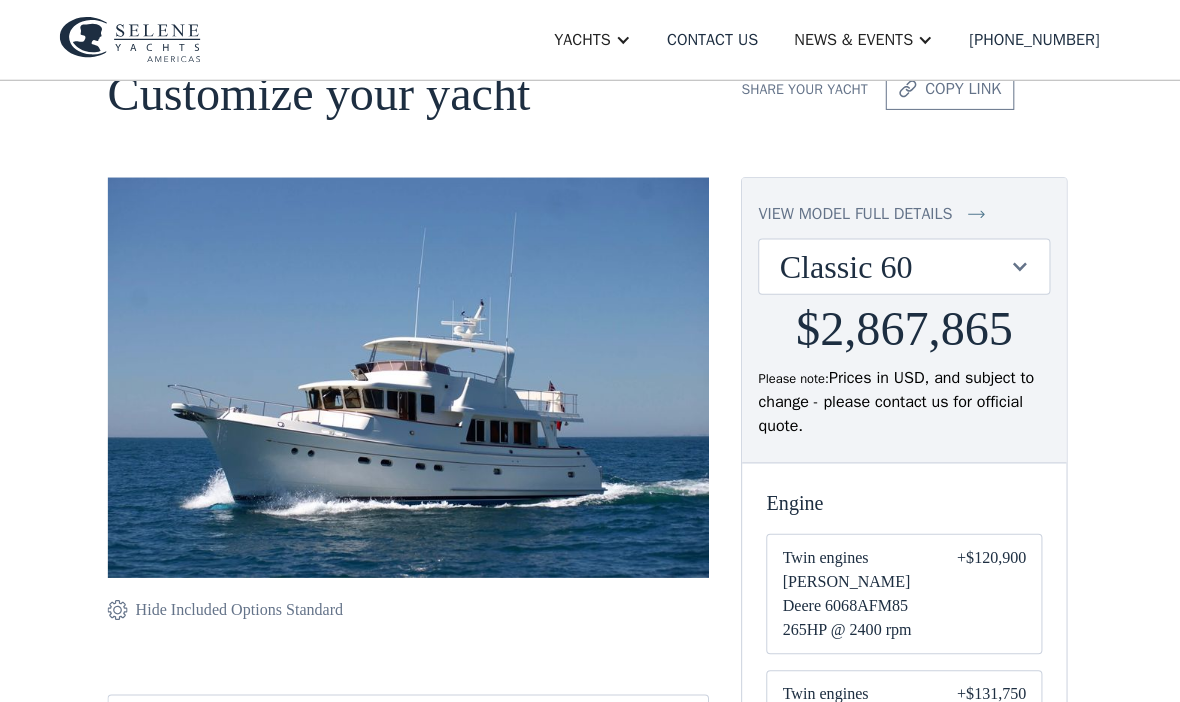 scroll, scrollTop: 0, scrollLeft: 0, axis: both 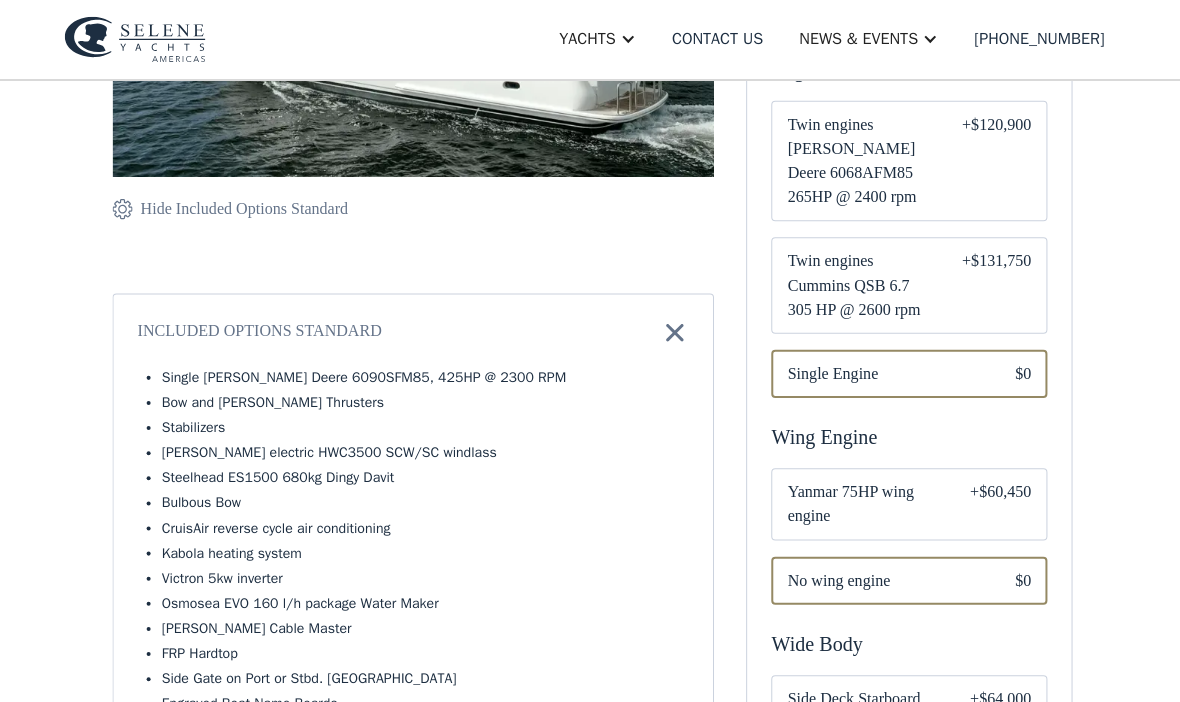 click at bounding box center (905, 503) 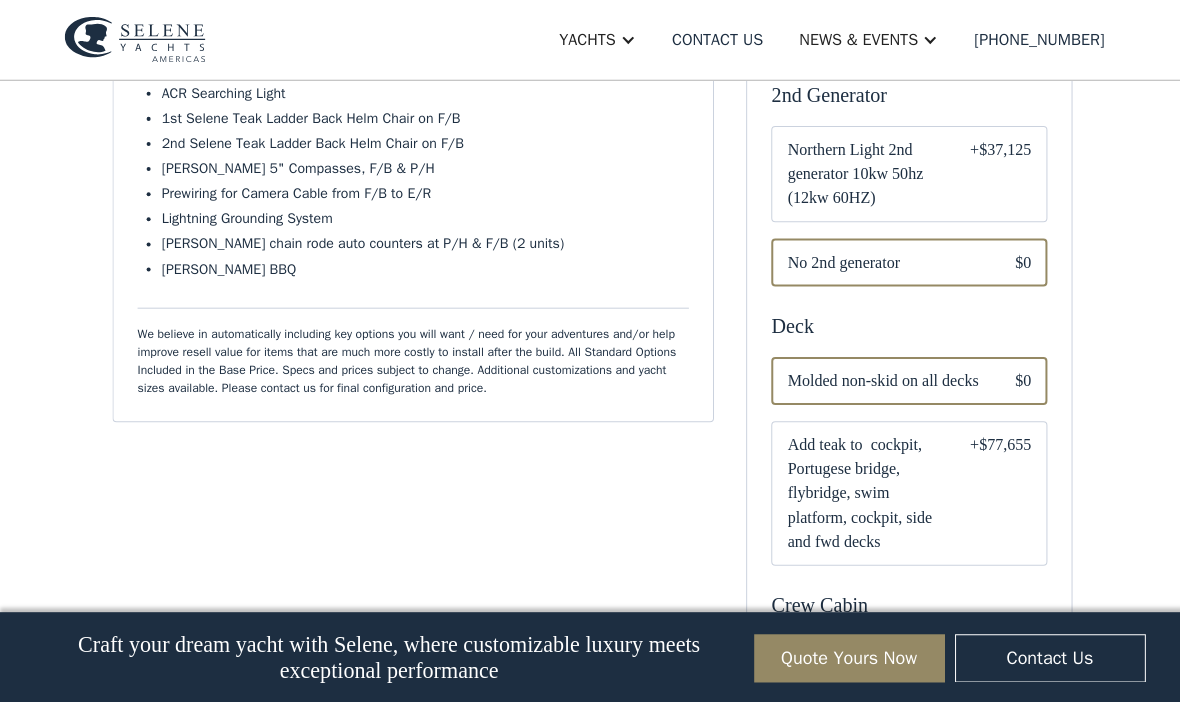 scroll, scrollTop: 0, scrollLeft: 0, axis: both 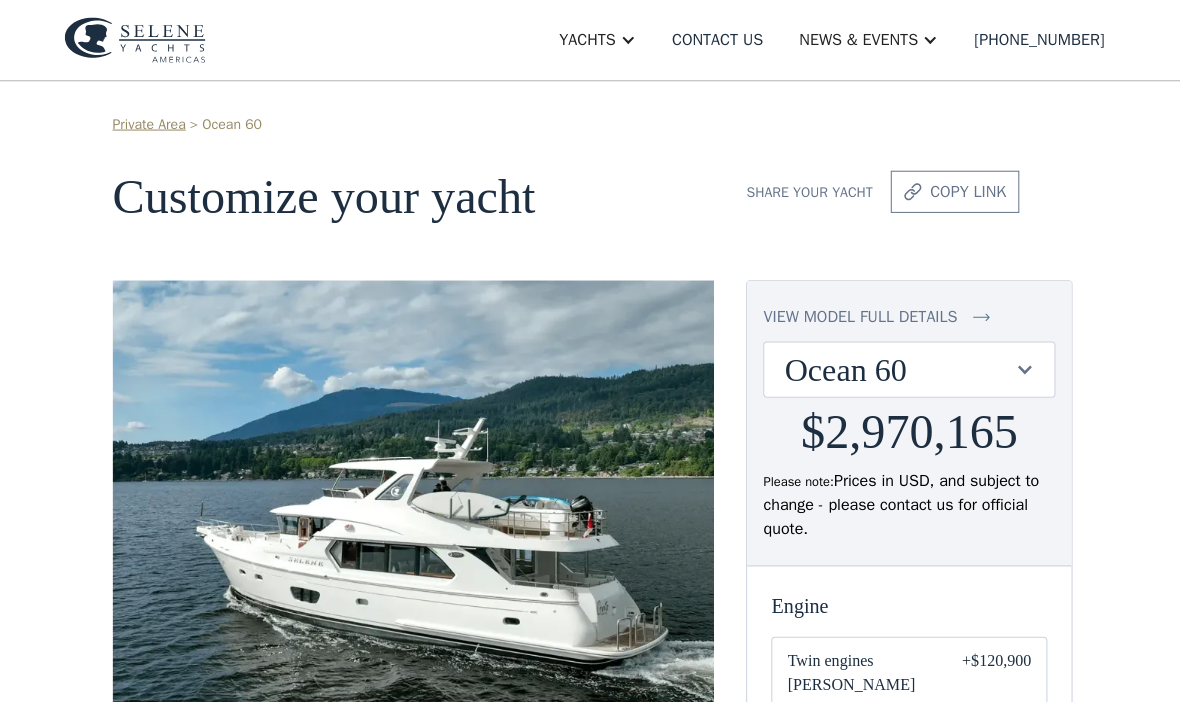 click on "Yachts" at bounding box center [595, 40] 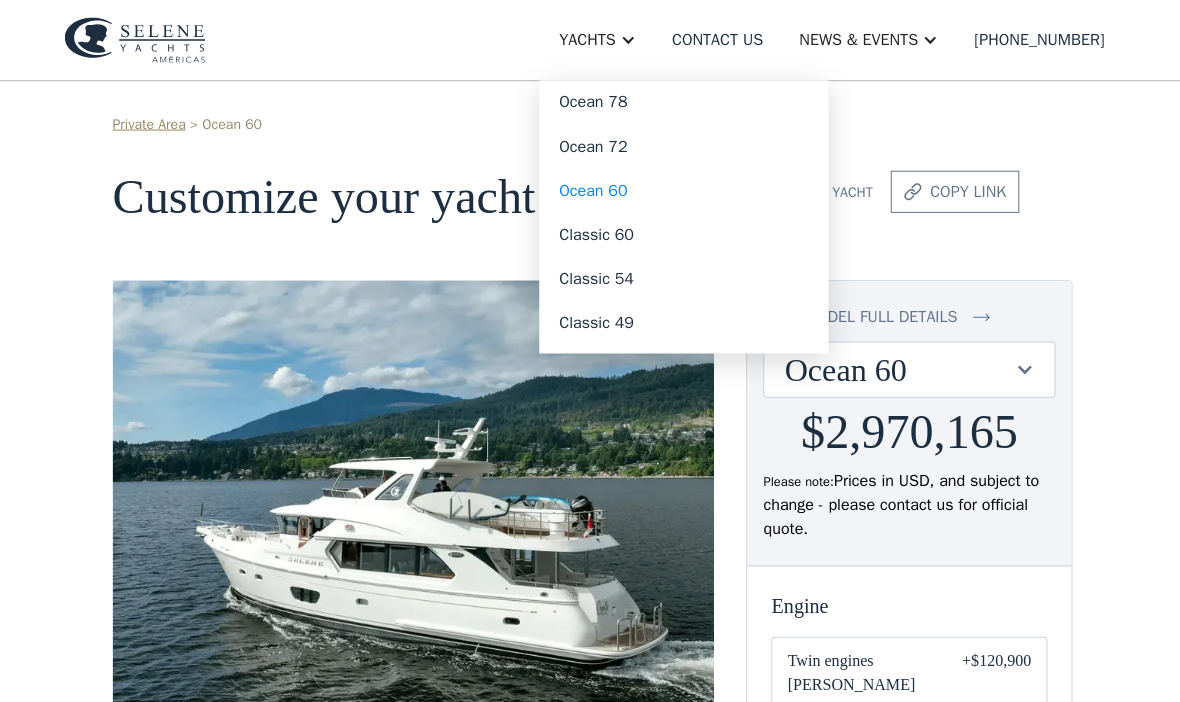 click on "Ocean 72" at bounding box center (681, 146) 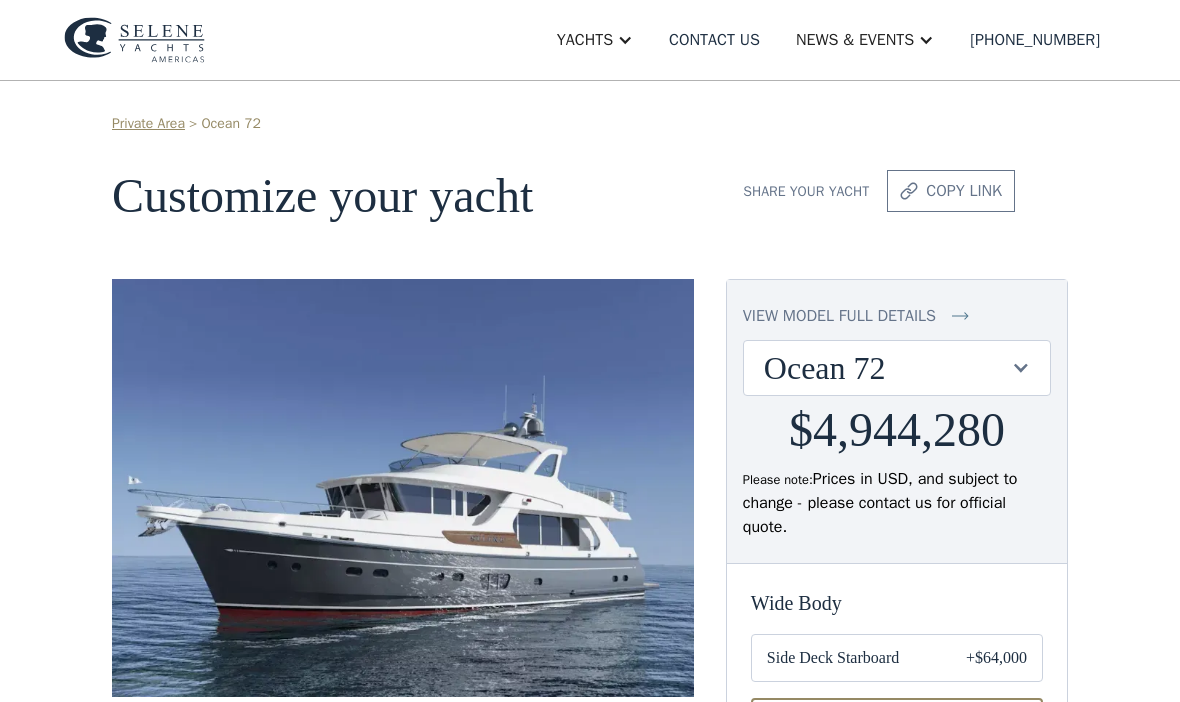 scroll, scrollTop: 0, scrollLeft: 0, axis: both 